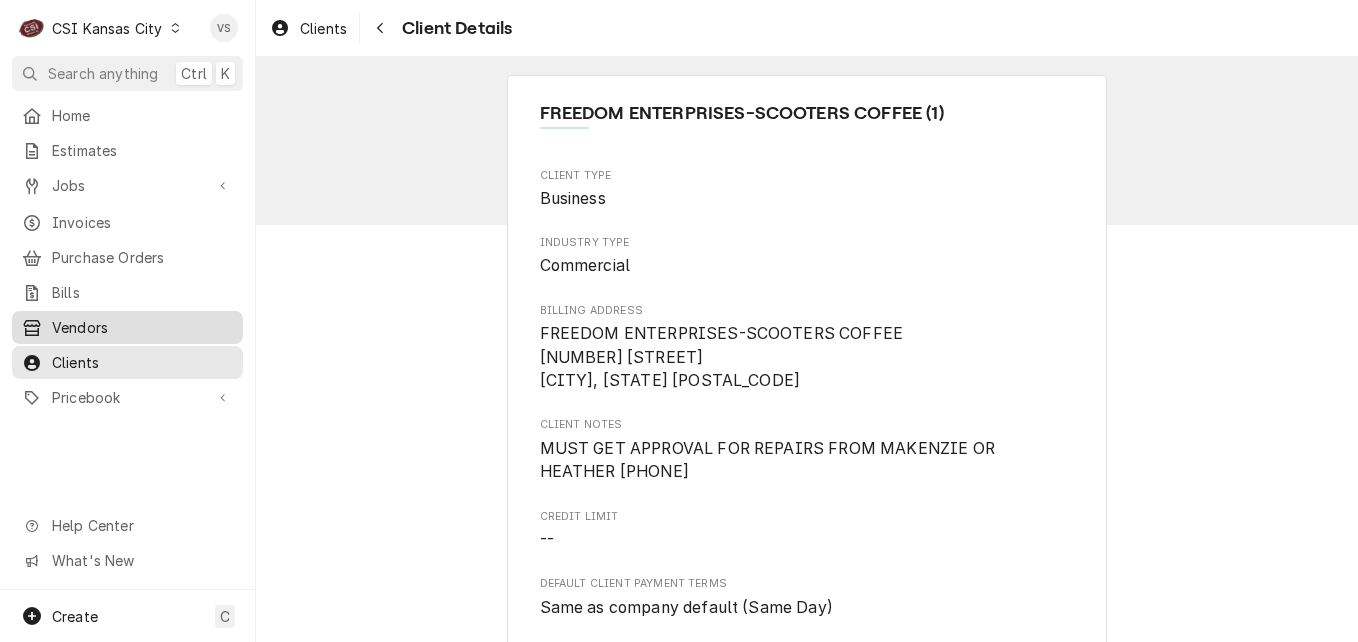 scroll, scrollTop: 0, scrollLeft: 0, axis: both 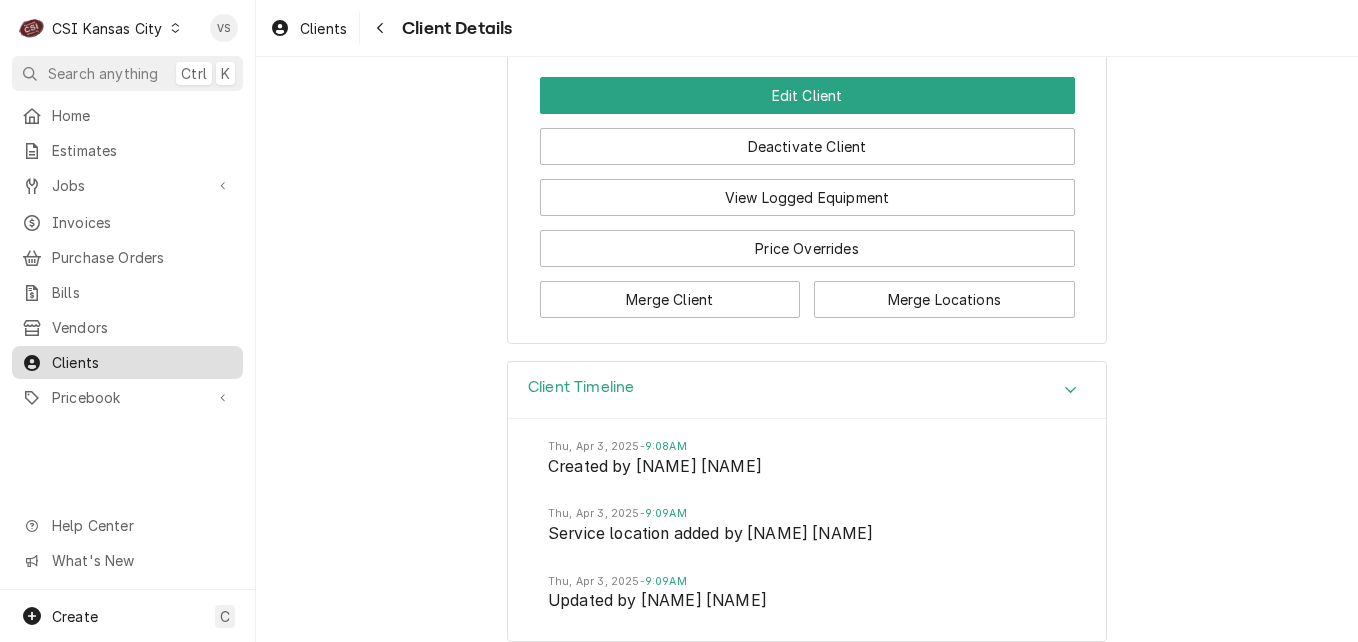 click on "Clients" at bounding box center (142, 362) 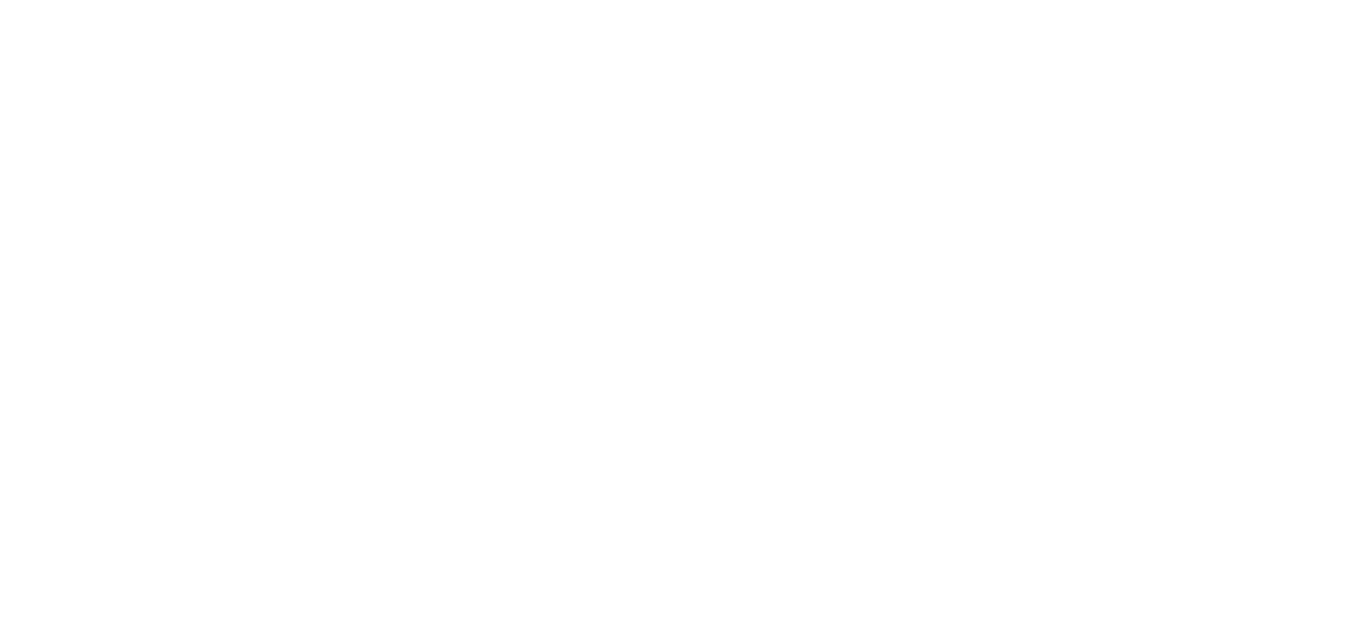 scroll, scrollTop: 0, scrollLeft: 0, axis: both 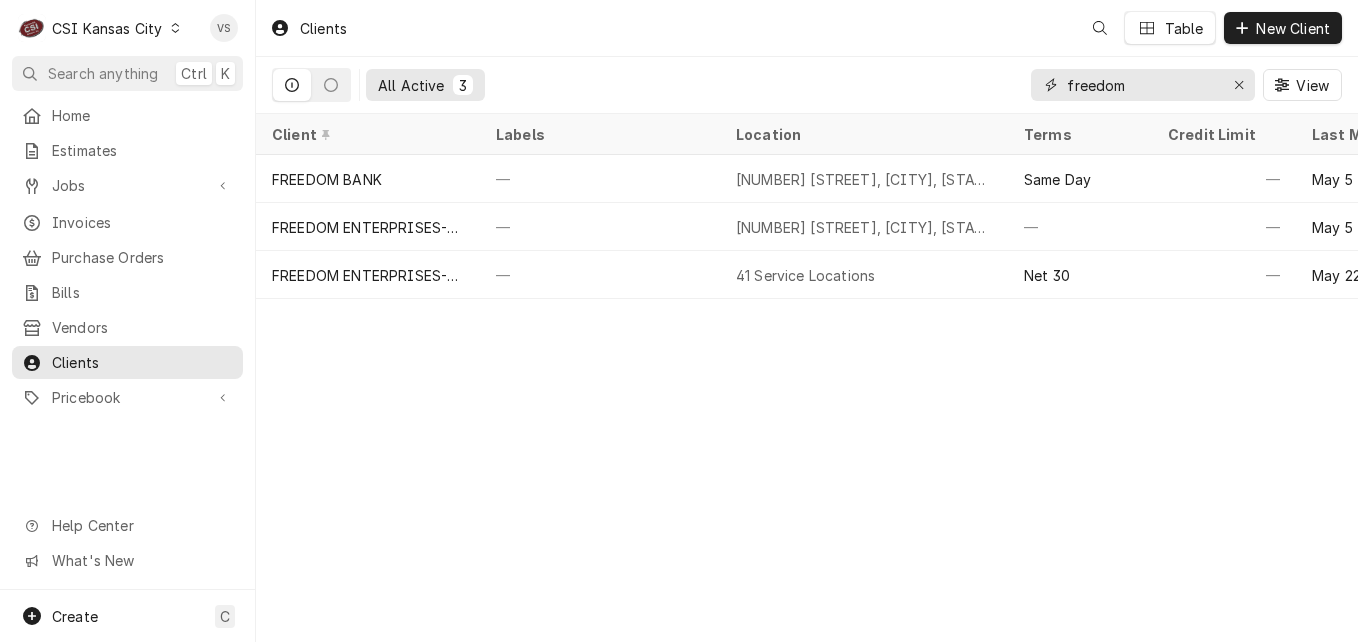 click on "freedom" at bounding box center [1142, 85] 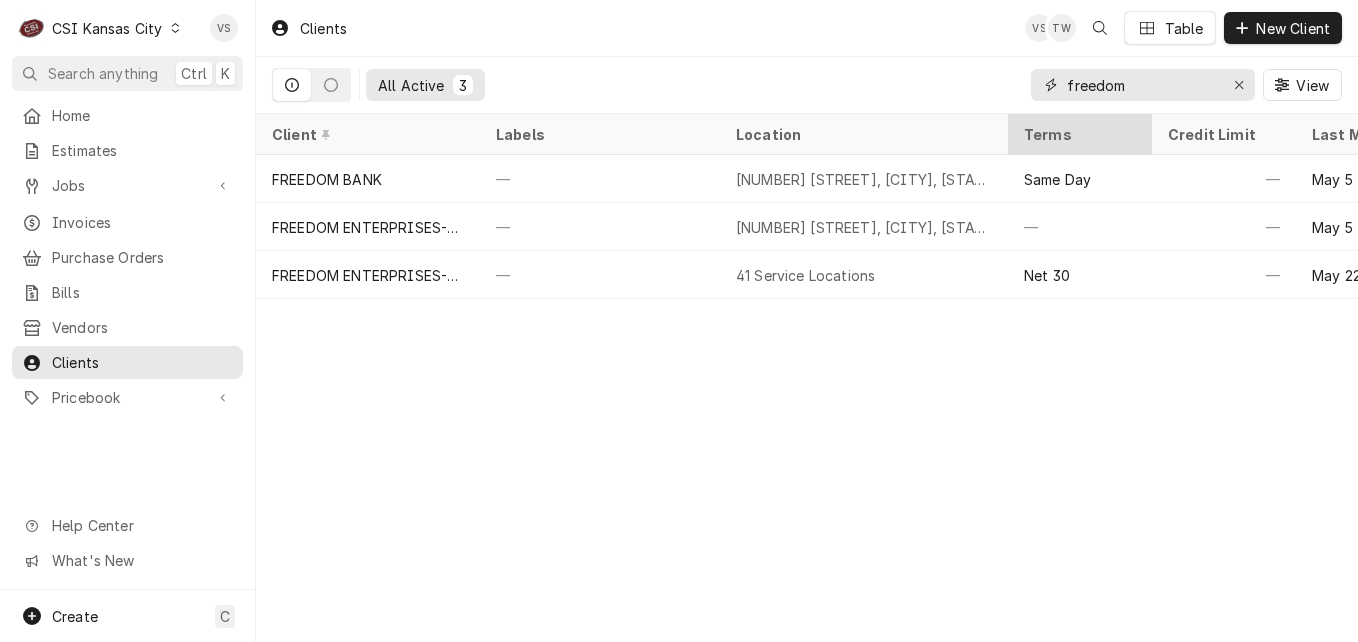 drag, startPoint x: 1136, startPoint y: 85, endPoint x: 1065, endPoint y: 116, distance: 77.47257 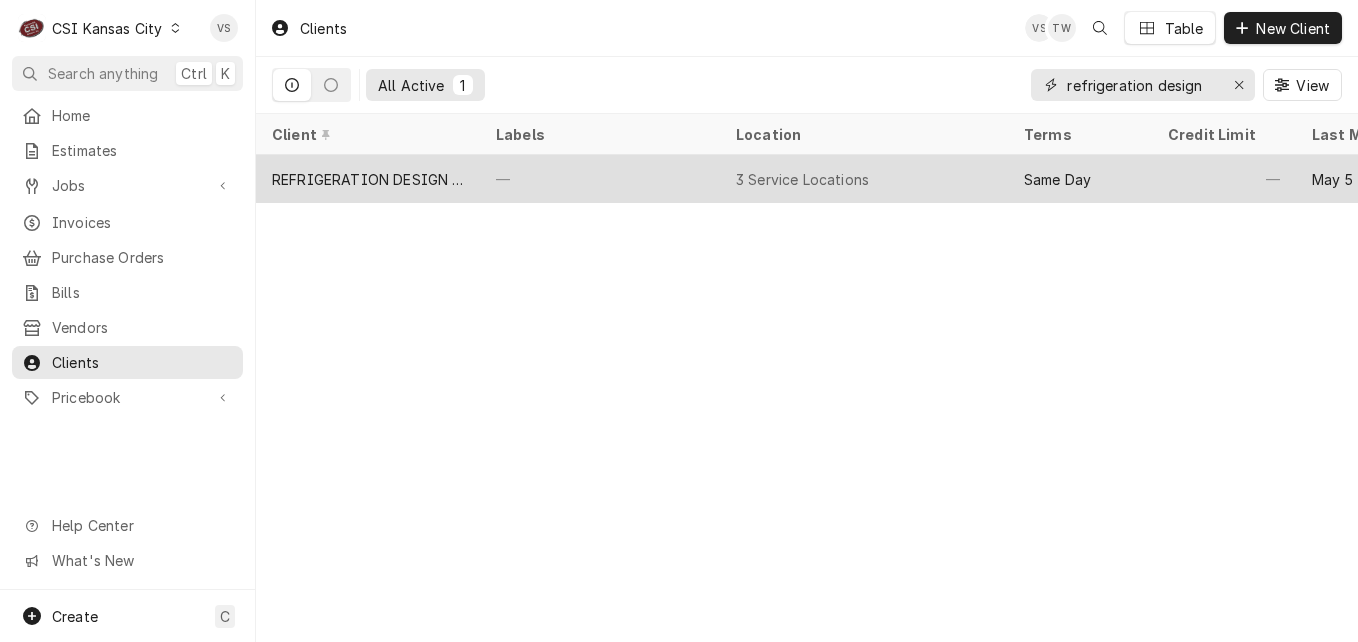 type on "refrigeration design" 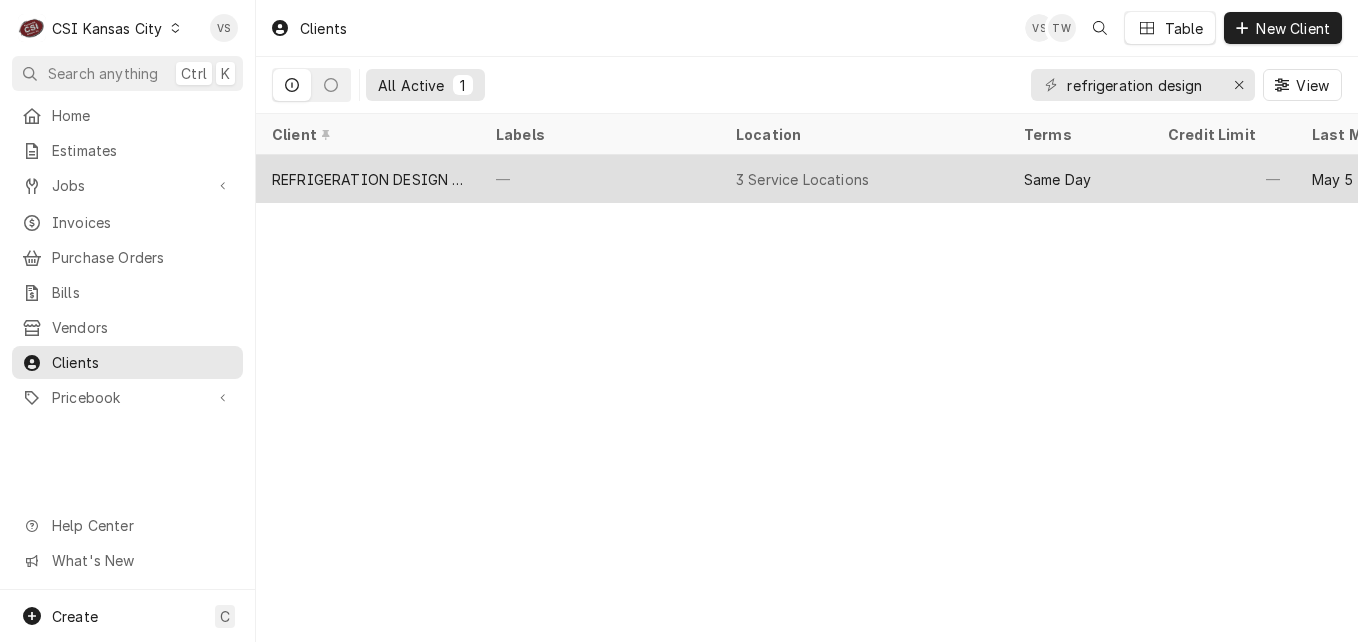 click on "—" at bounding box center (600, 179) 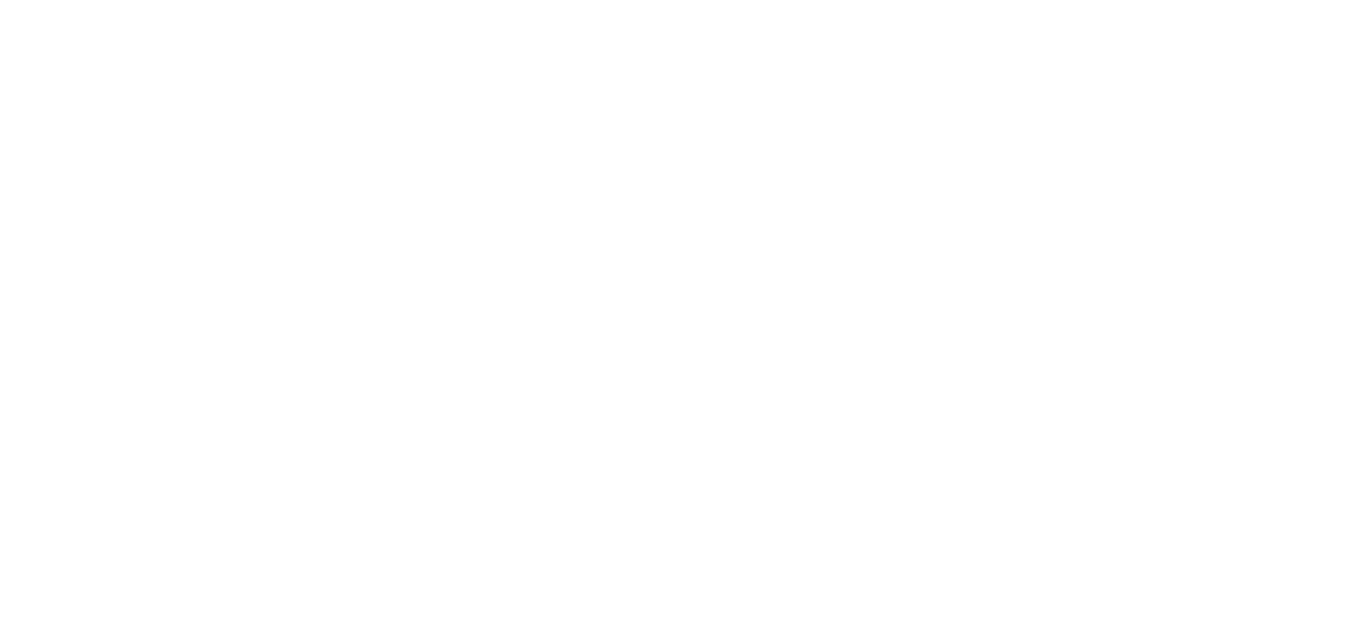 scroll, scrollTop: 0, scrollLeft: 0, axis: both 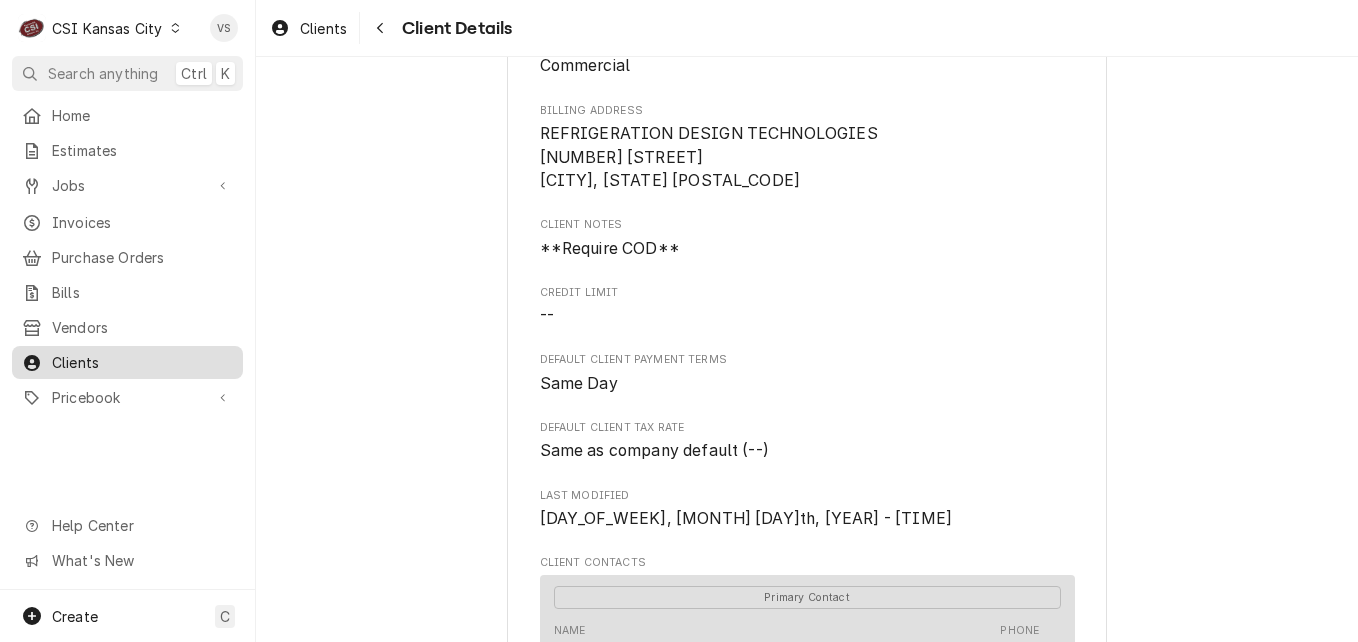 click on "Clients" at bounding box center [142, 362] 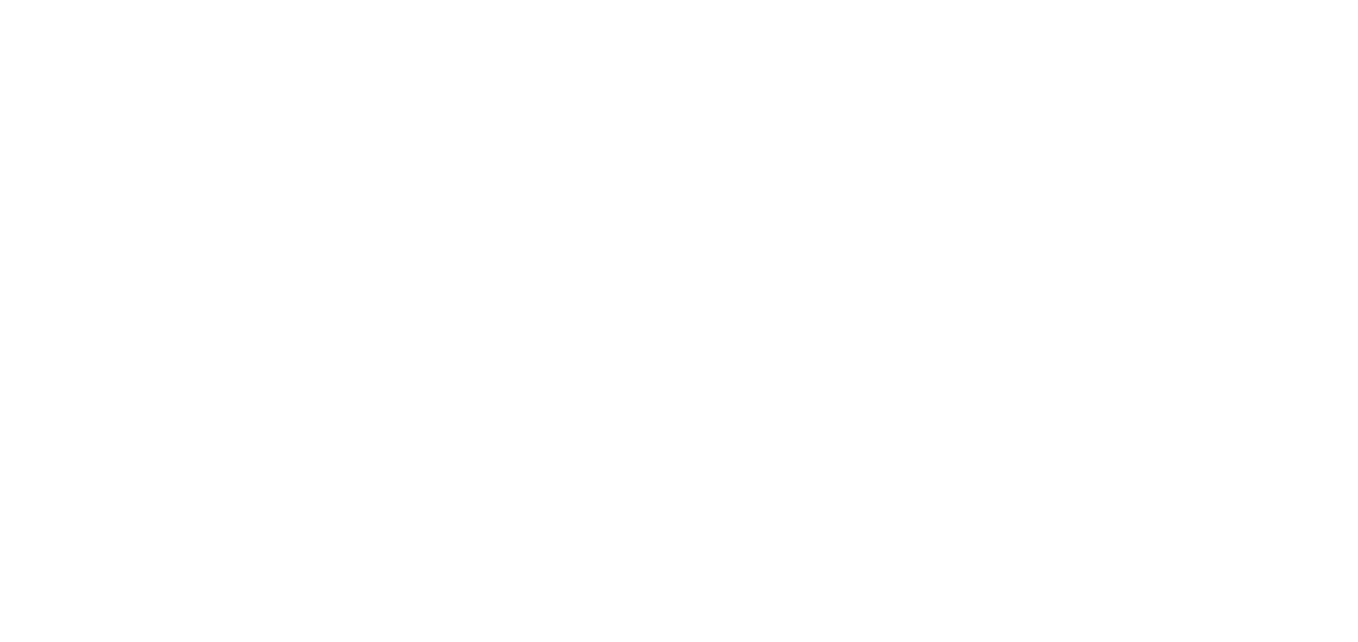 scroll, scrollTop: 0, scrollLeft: 0, axis: both 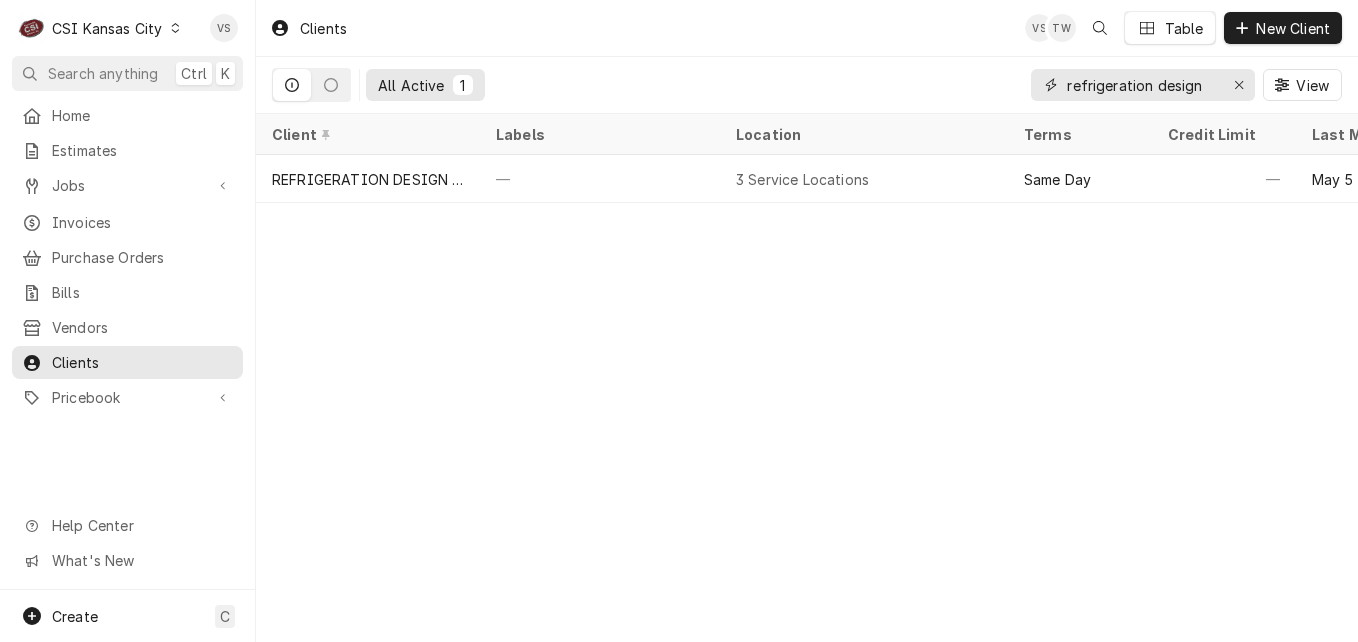 click on "All Active 1 refrigeration design View" at bounding box center [807, 85] 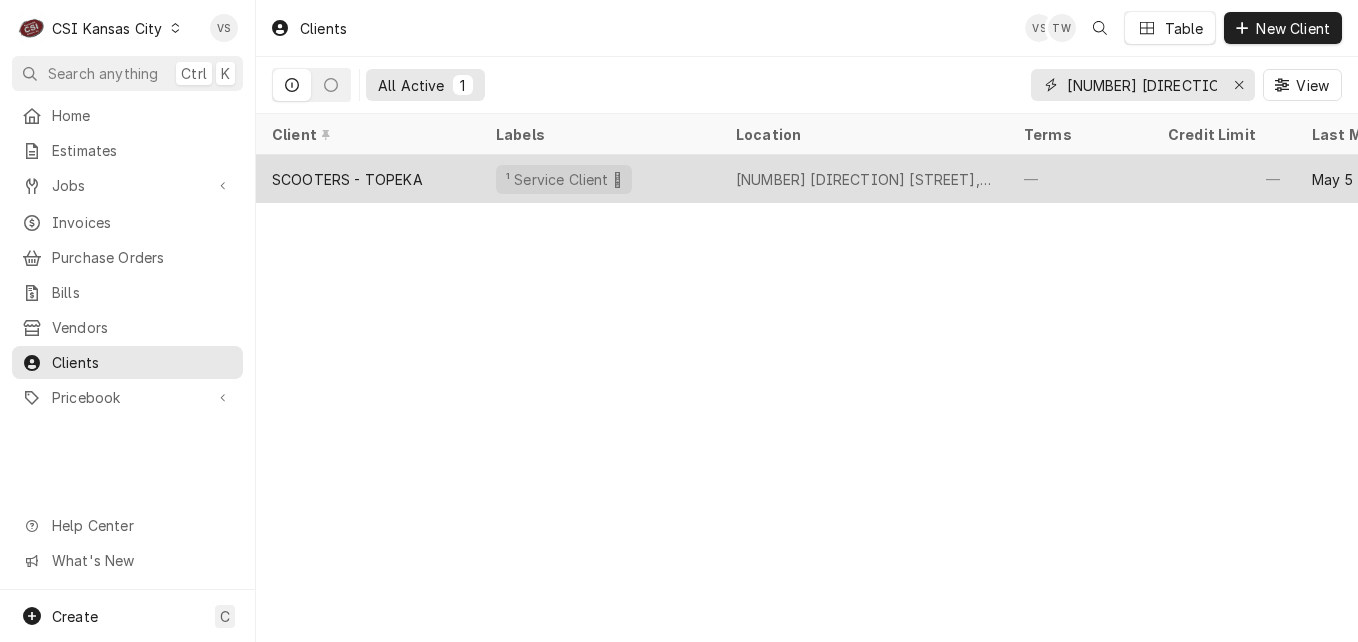 type on "1409 nw" 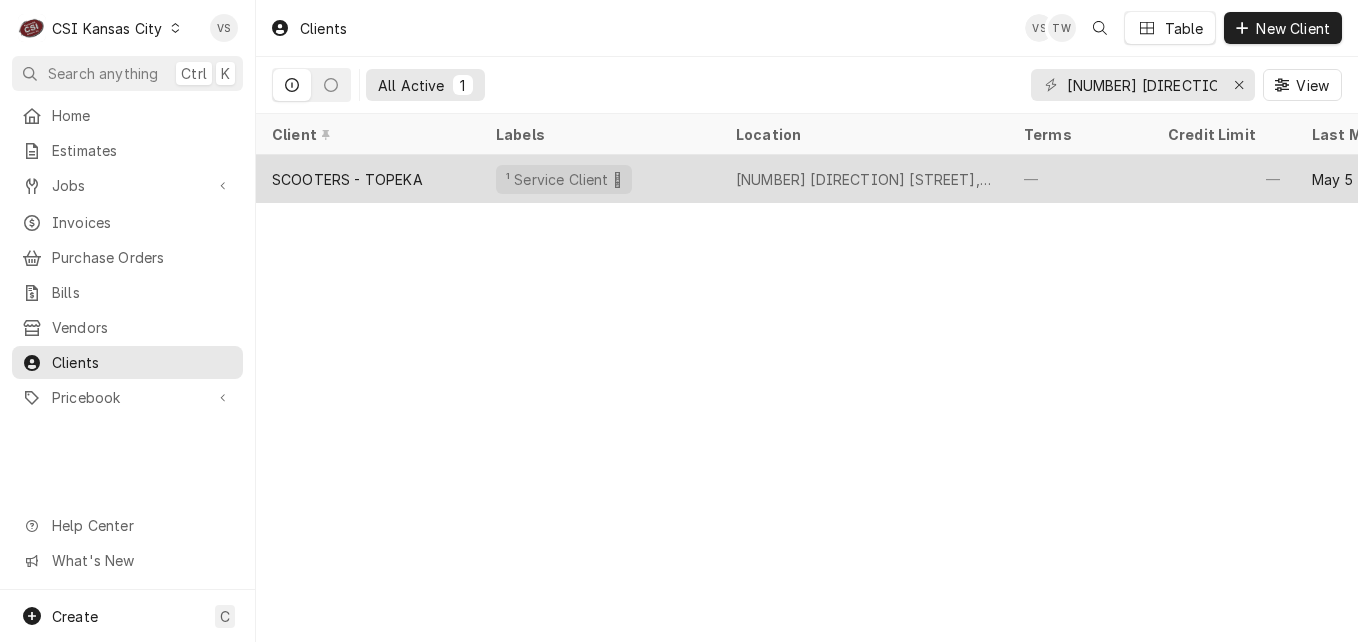 click on "SCOOTERS - TOPEKA" at bounding box center [368, 179] 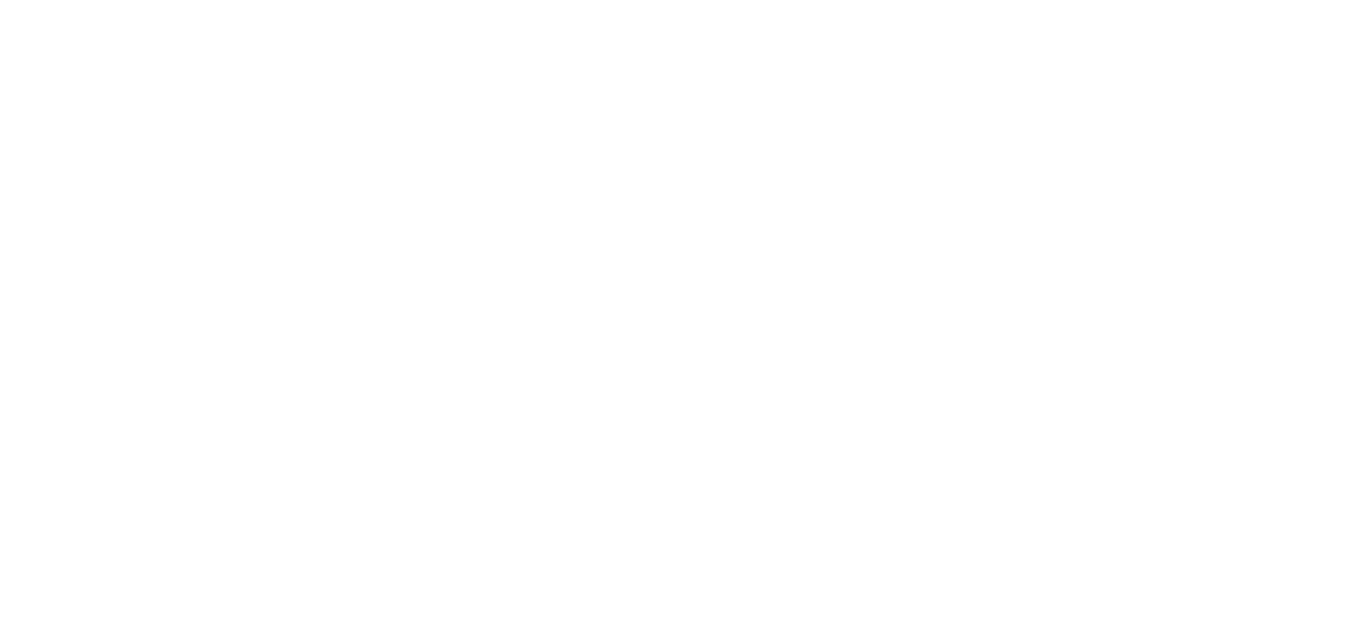 scroll, scrollTop: 0, scrollLeft: 0, axis: both 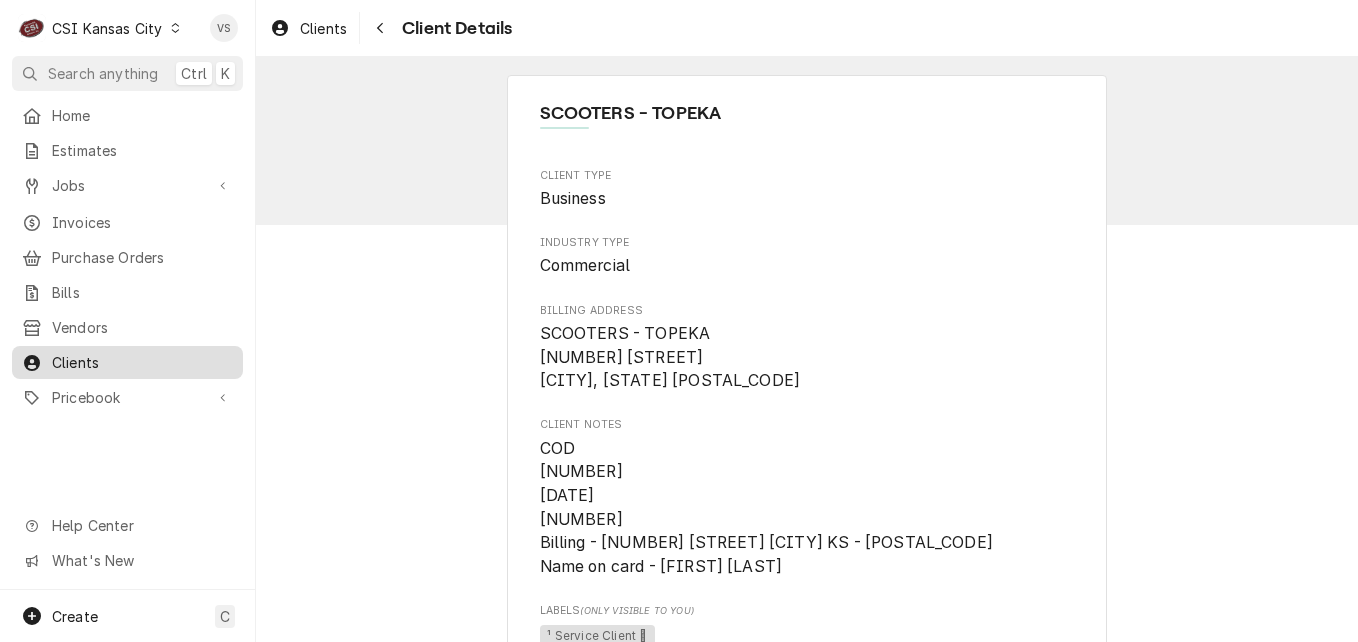 click on "Clients" at bounding box center (142, 362) 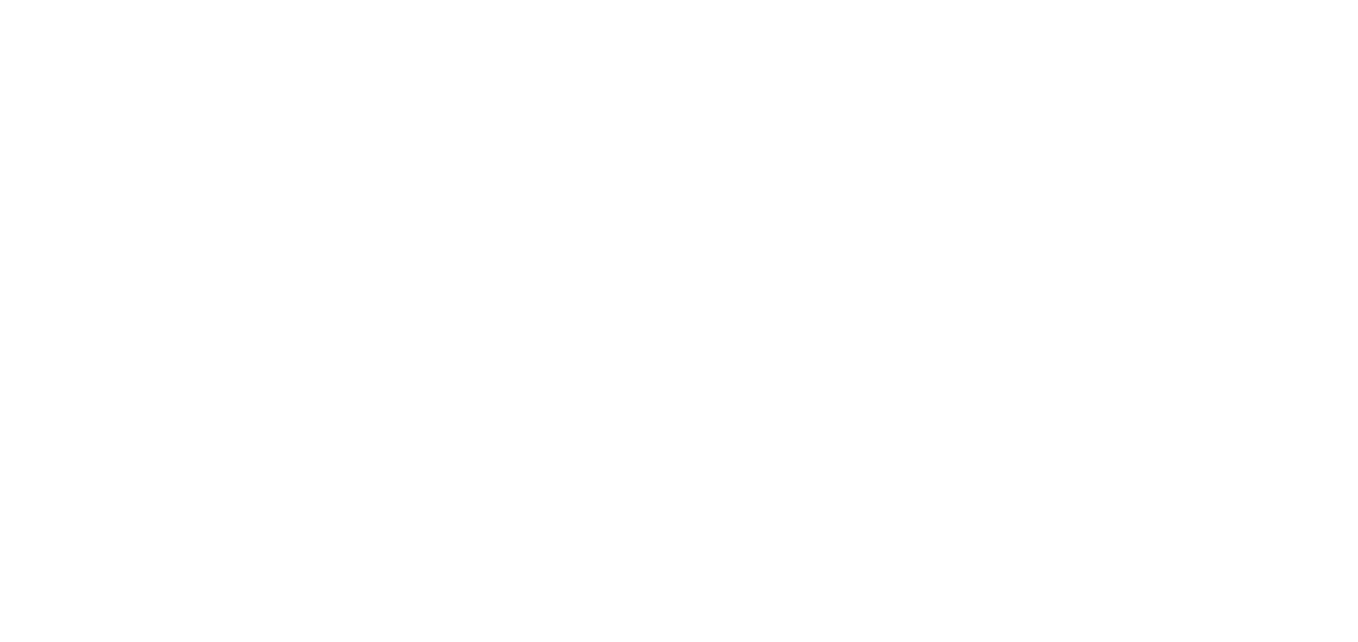 scroll, scrollTop: 0, scrollLeft: 0, axis: both 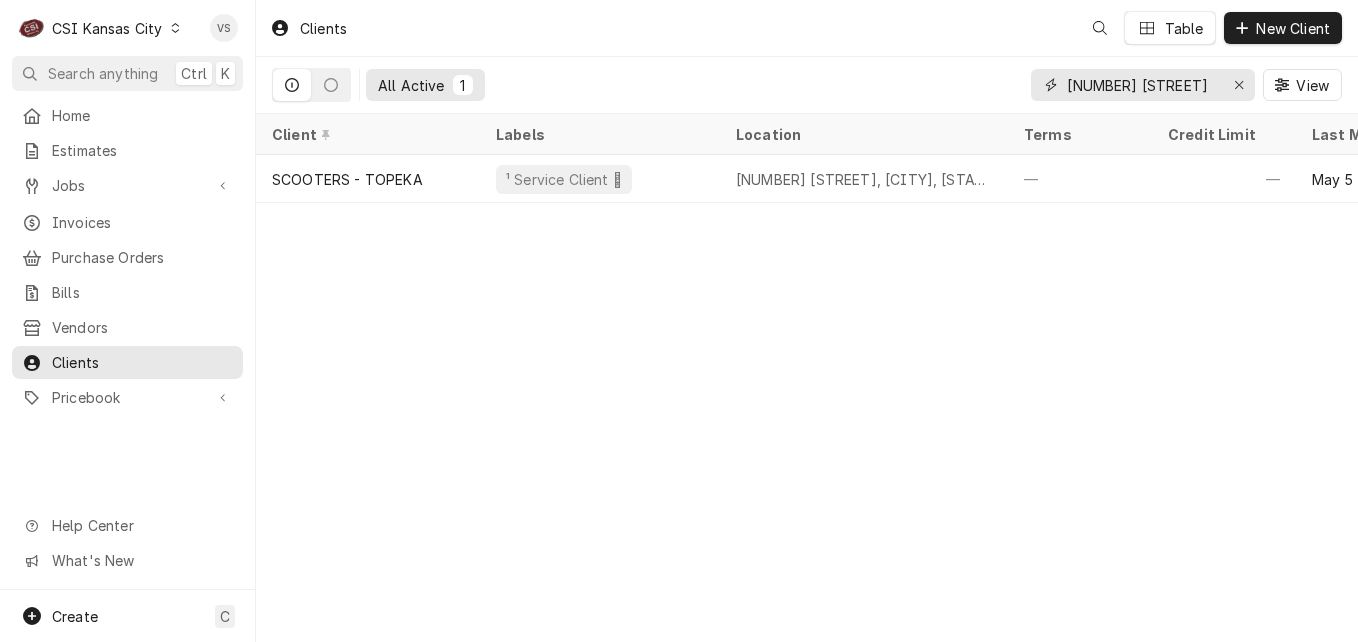 click on "1409 nw" at bounding box center (1142, 85) 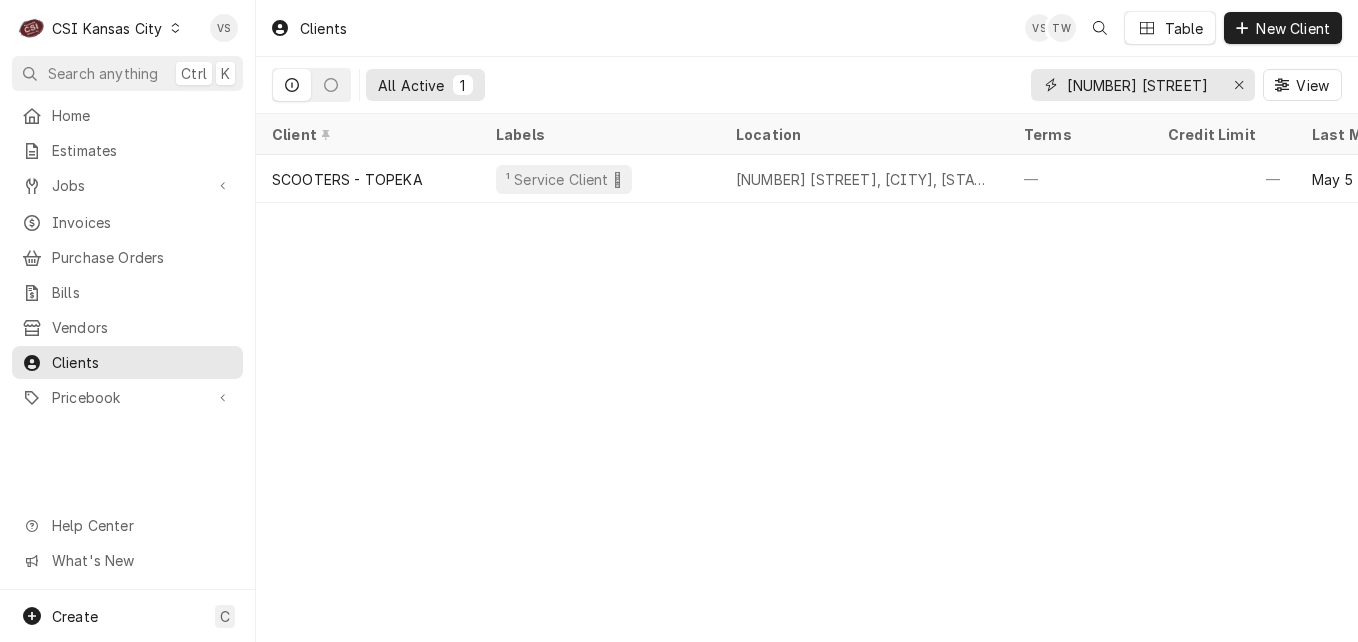 drag, startPoint x: 1138, startPoint y: 80, endPoint x: 952, endPoint y: 77, distance: 186.02419 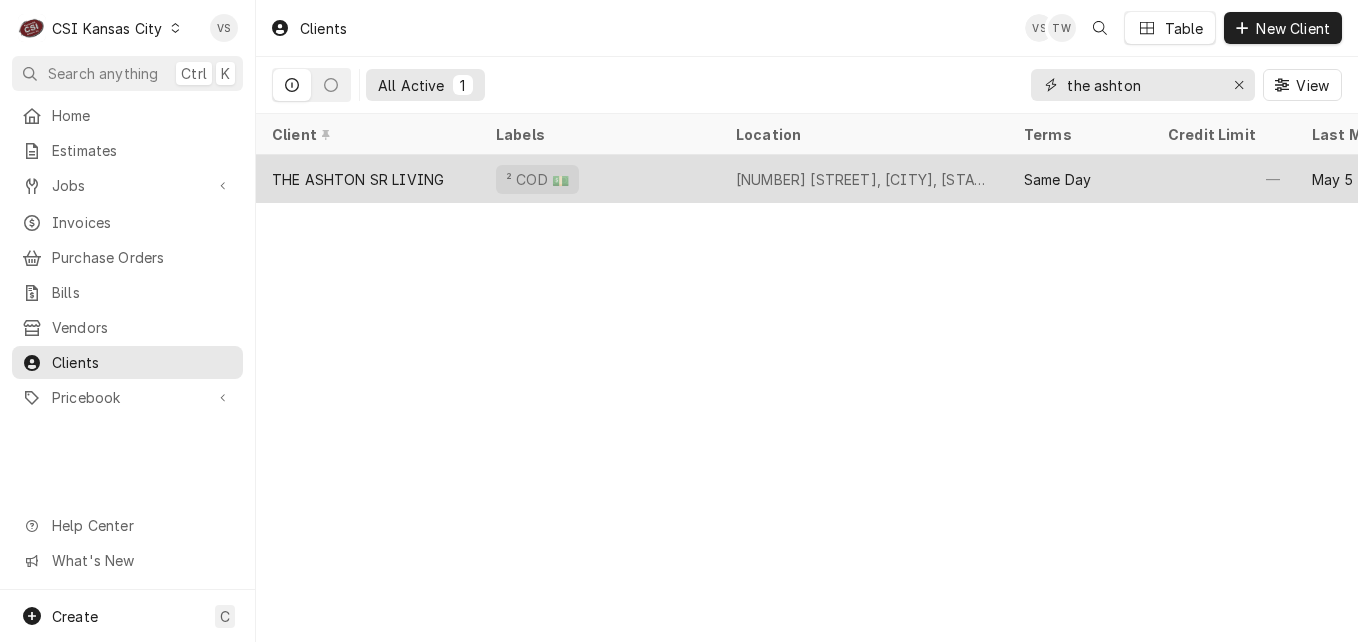 type on "the ashton" 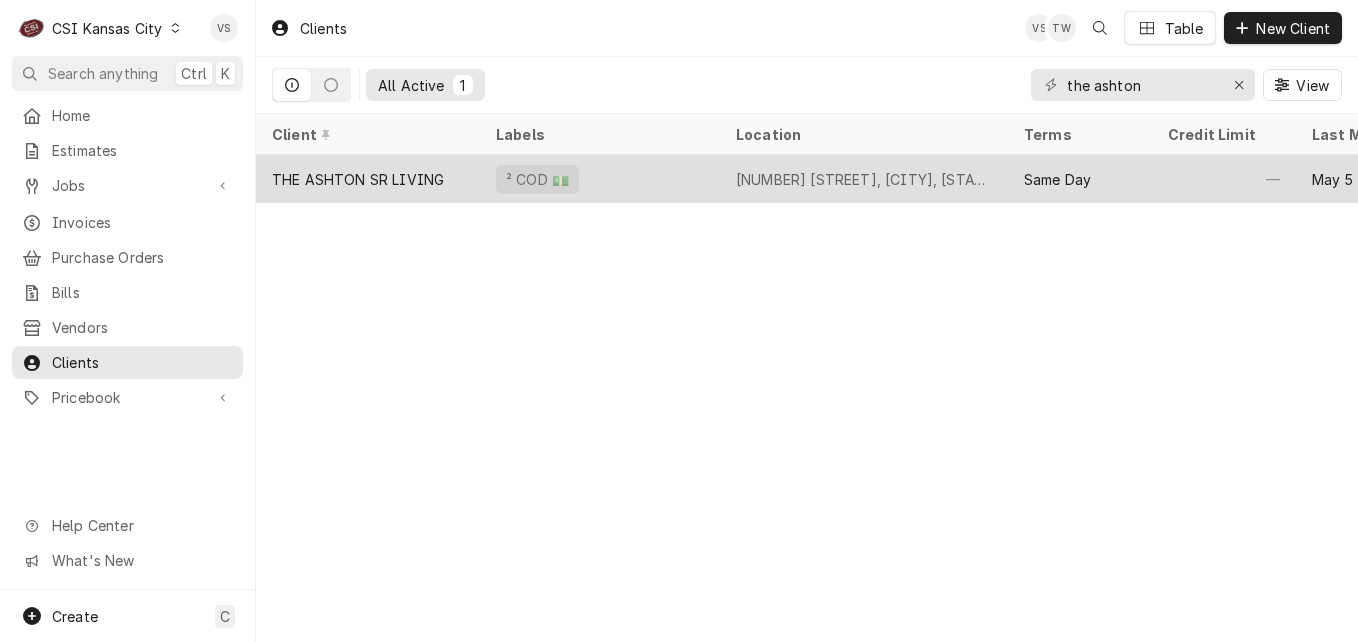click on "THE ASHTON SR LIVING" at bounding box center [368, 179] 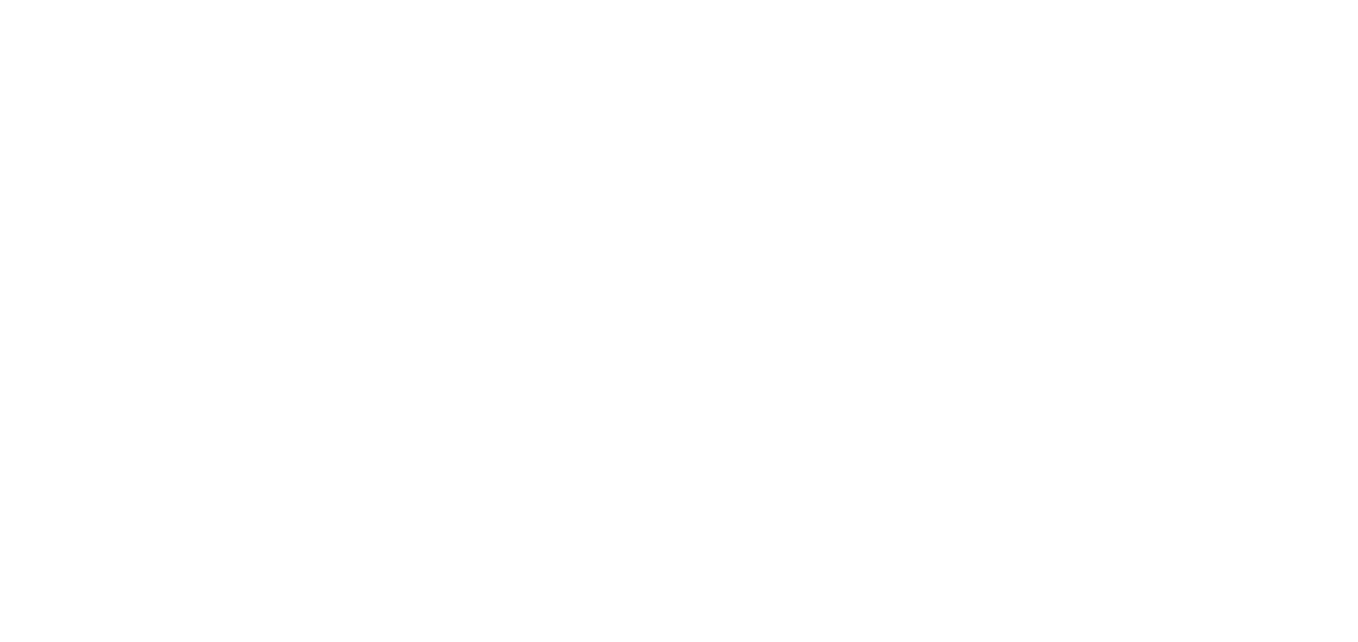scroll, scrollTop: 0, scrollLeft: 0, axis: both 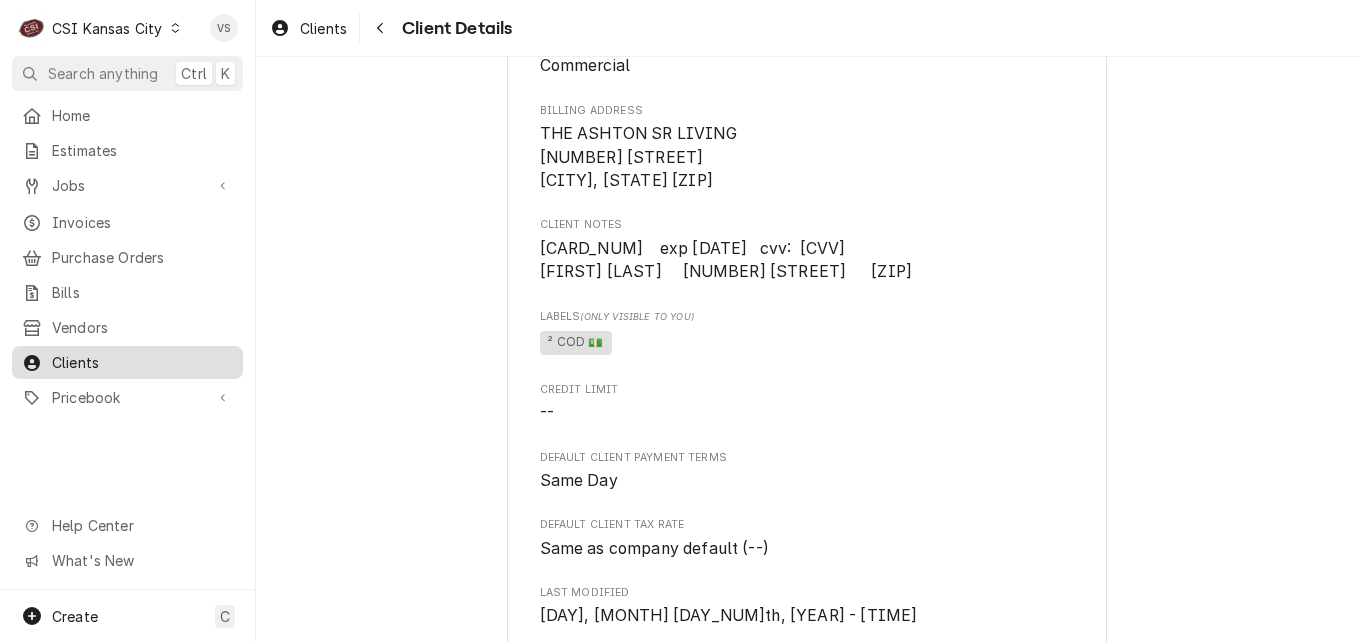 click on "Clients" at bounding box center (142, 362) 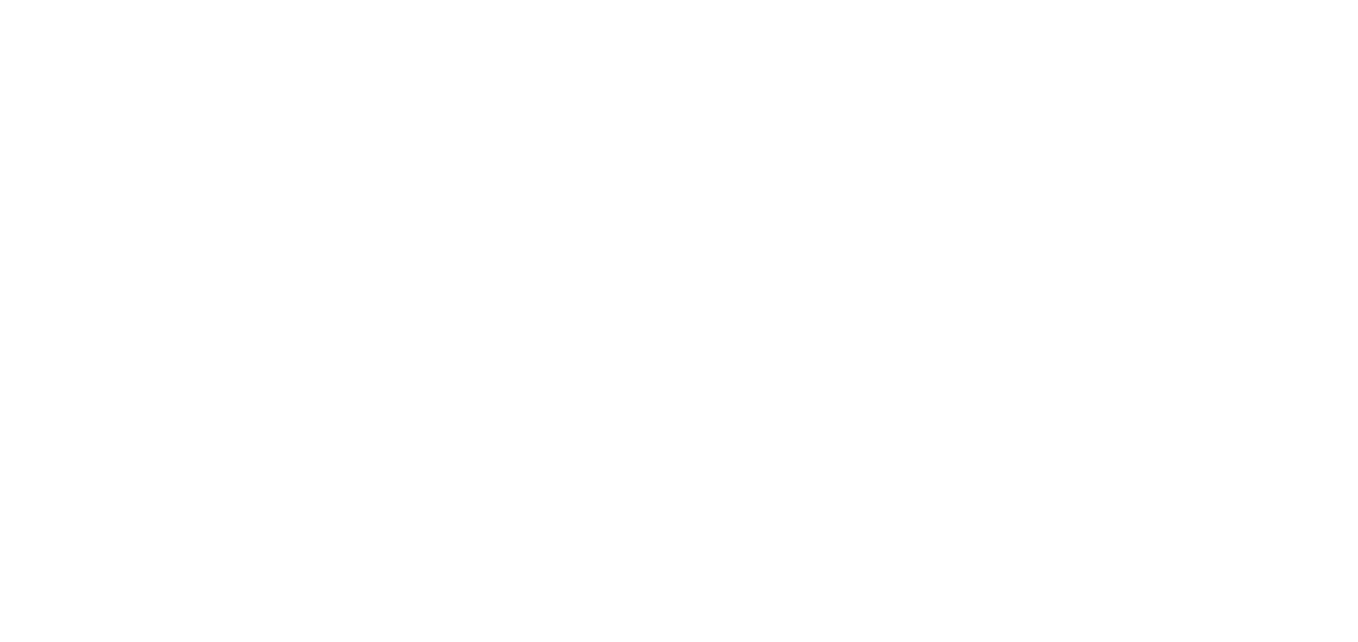 scroll, scrollTop: 0, scrollLeft: 0, axis: both 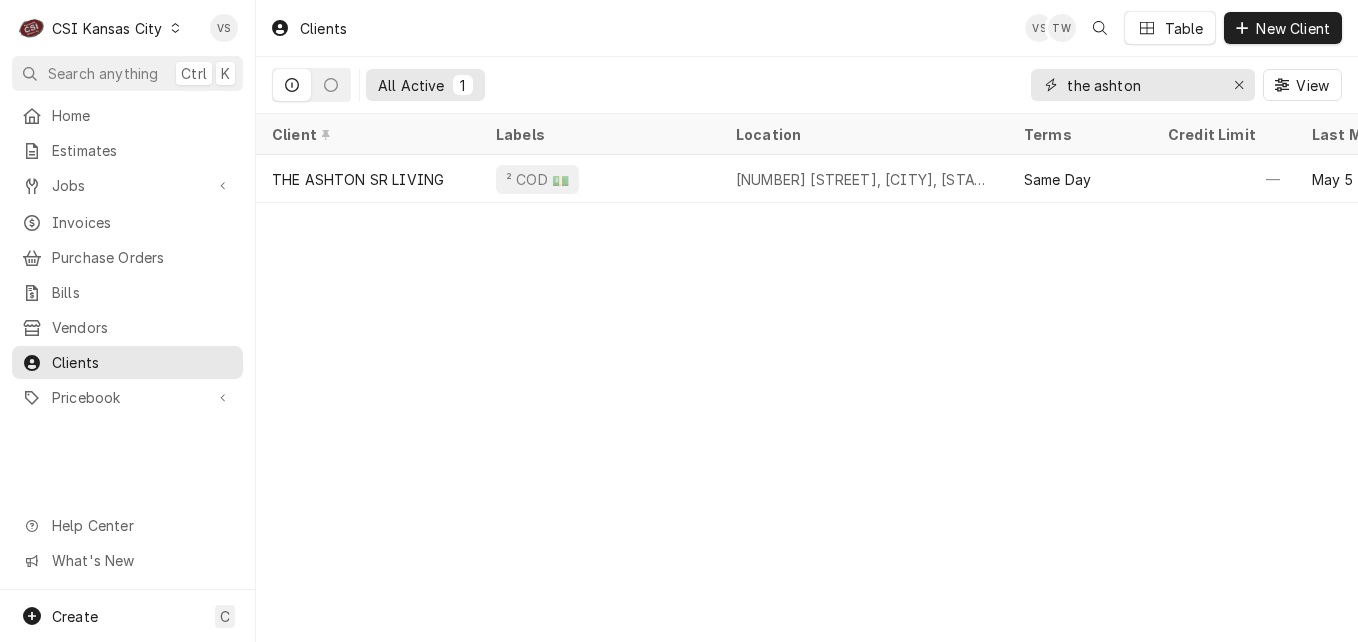 drag, startPoint x: 1143, startPoint y: 86, endPoint x: 1011, endPoint y: 91, distance: 132.09467 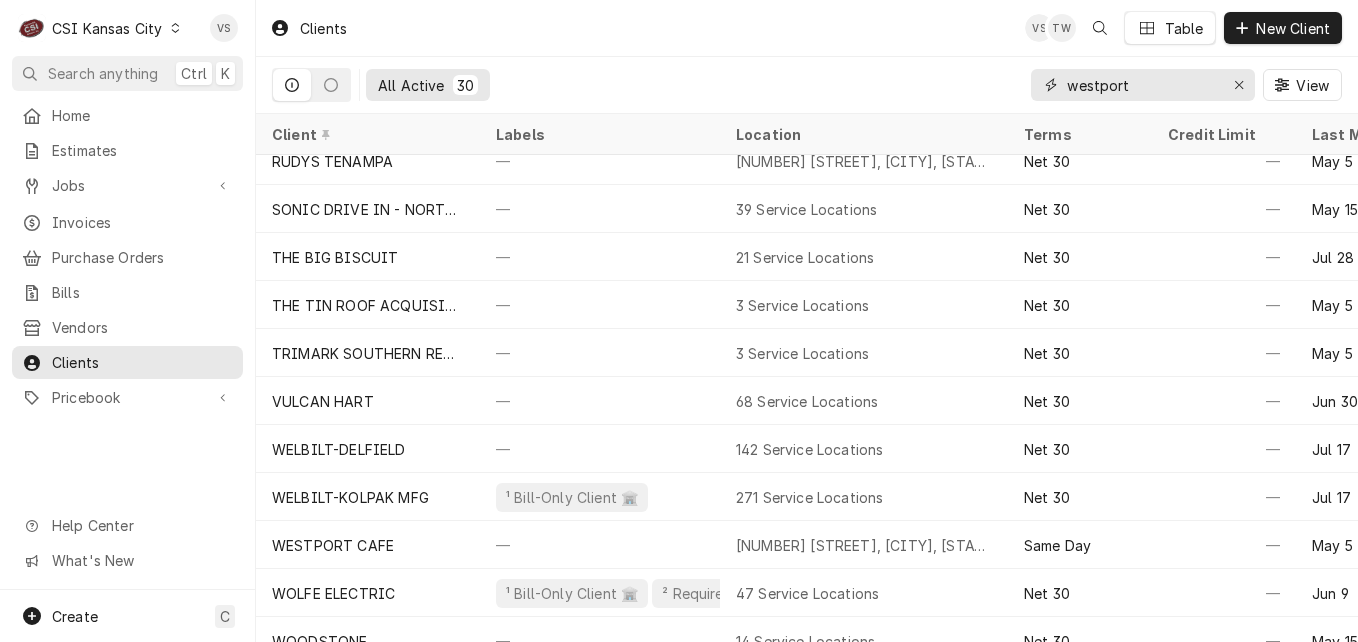 scroll, scrollTop: 963, scrollLeft: 0, axis: vertical 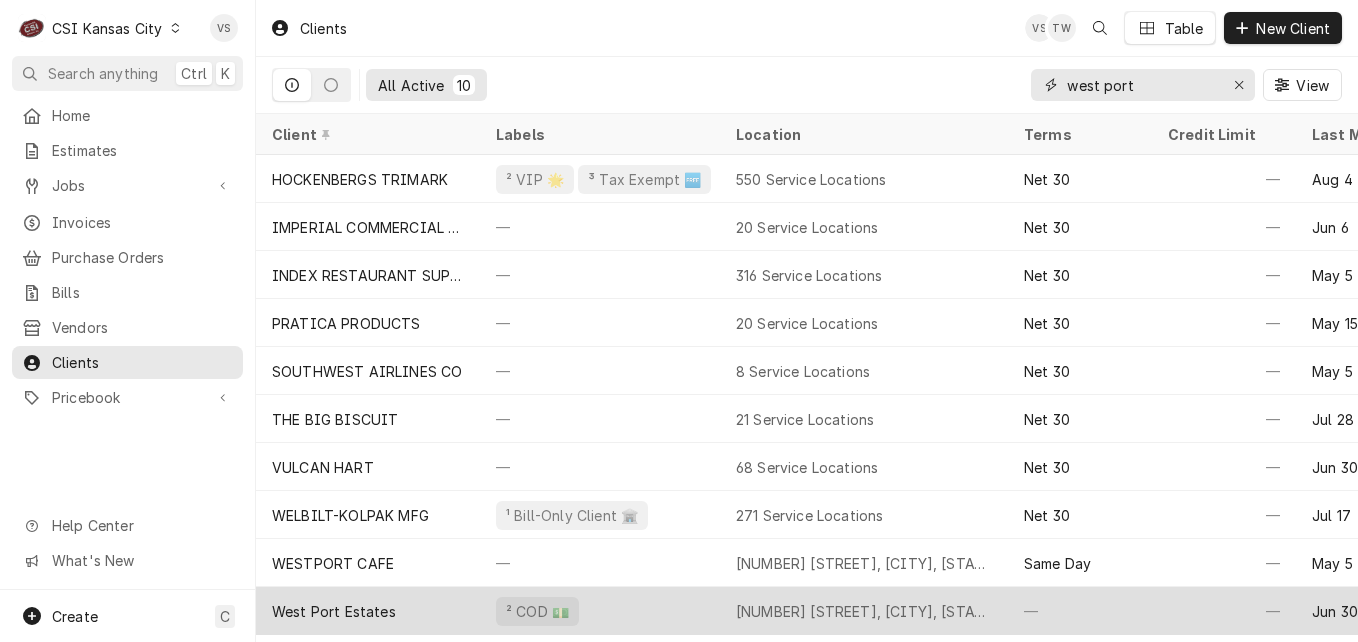 type on "west port" 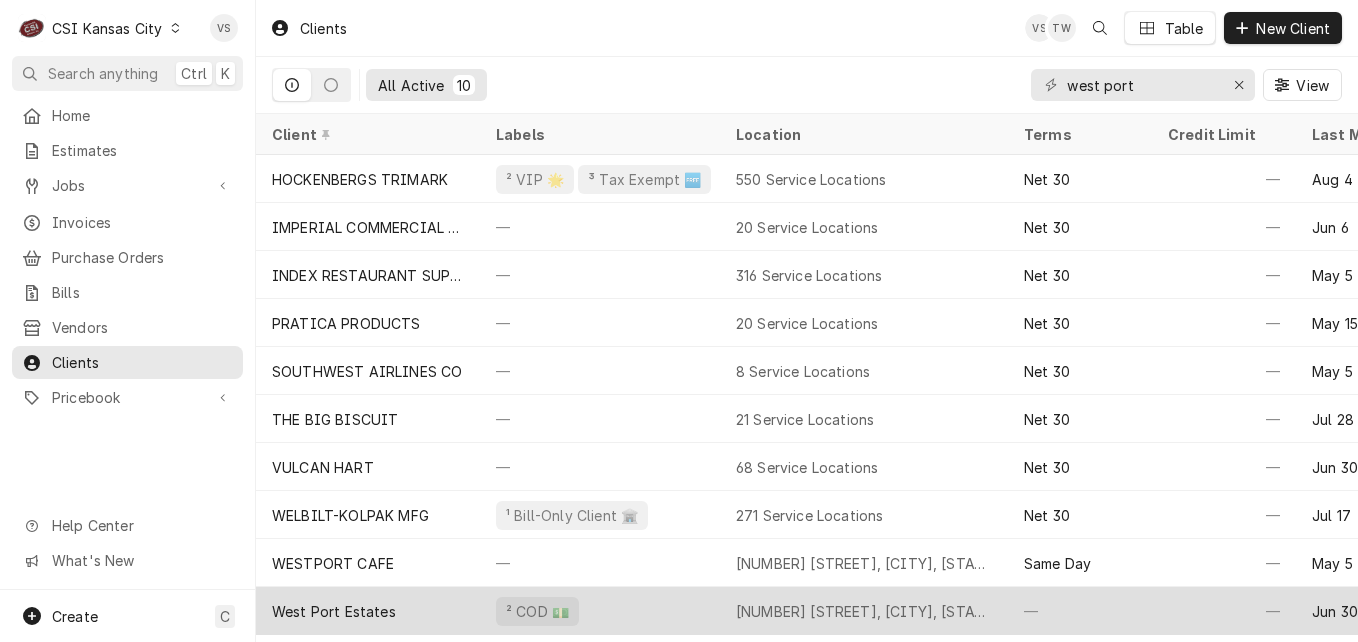 click on "West Port Estates" at bounding box center (368, 611) 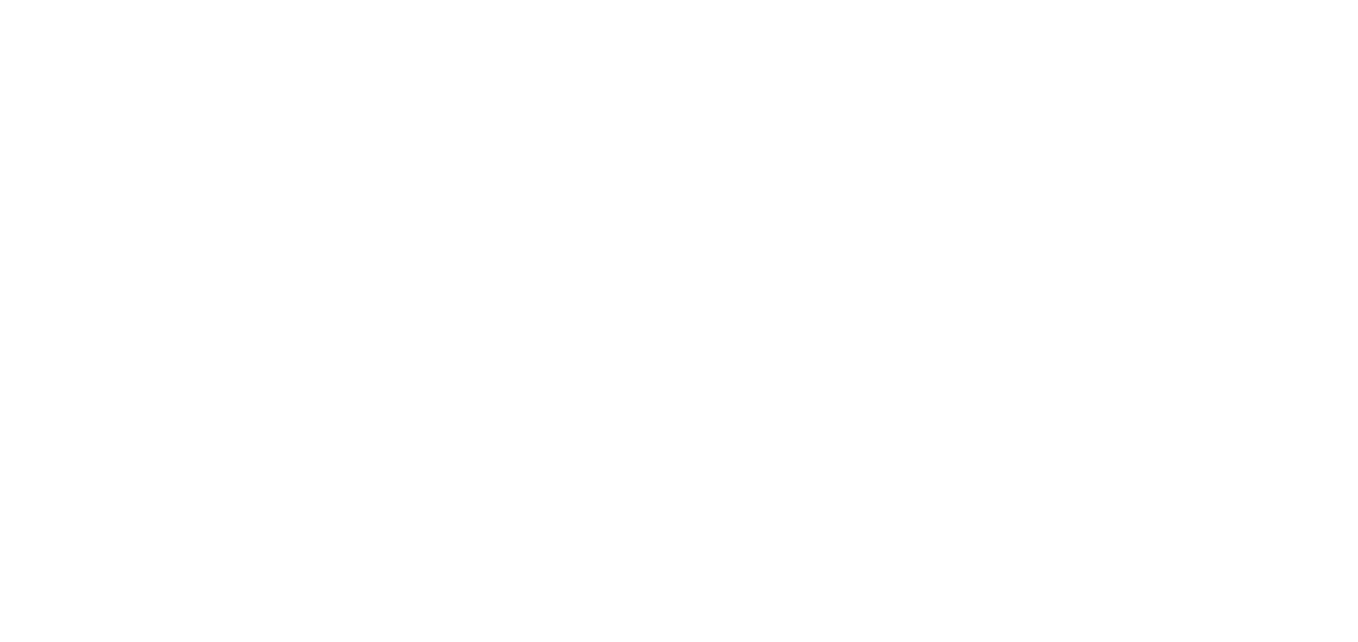 scroll, scrollTop: 0, scrollLeft: 0, axis: both 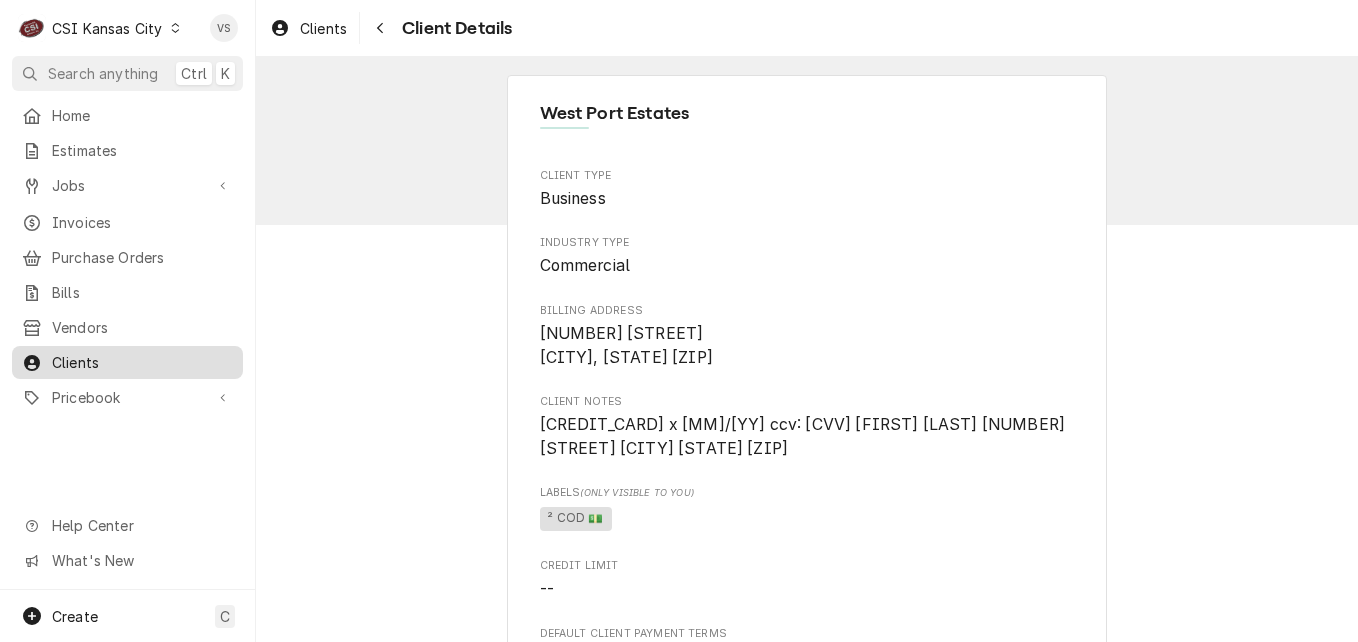click on "Clients" at bounding box center [142, 362] 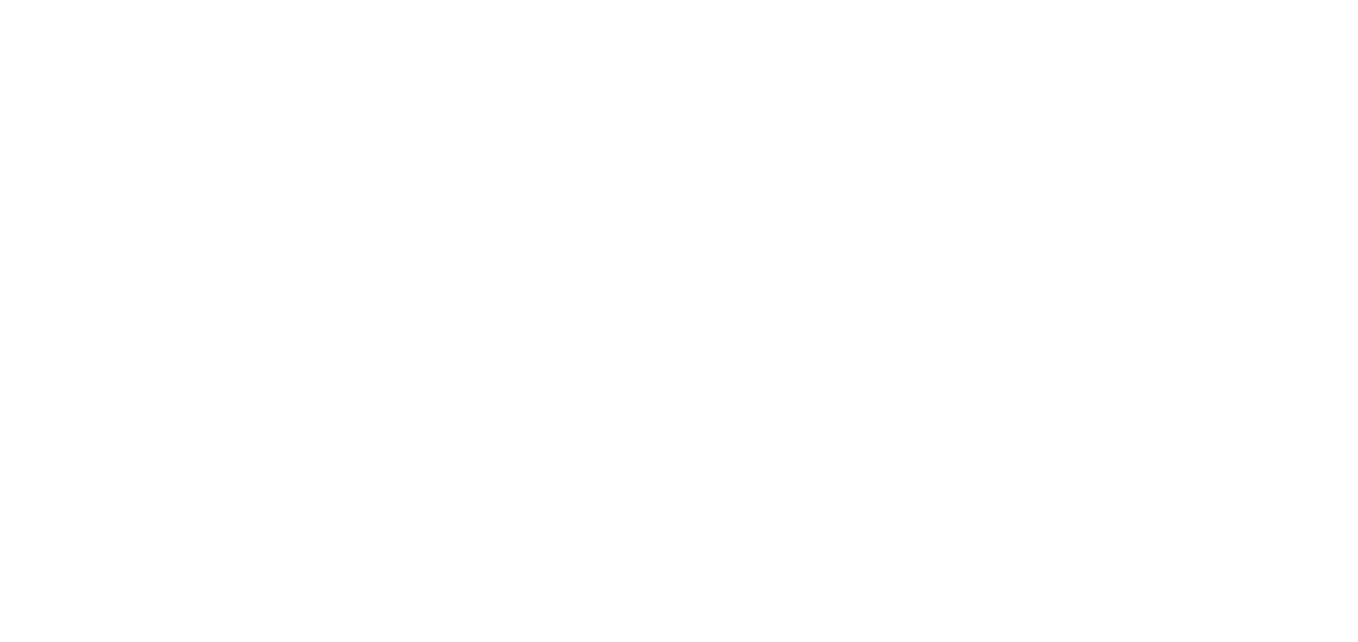 scroll, scrollTop: 0, scrollLeft: 0, axis: both 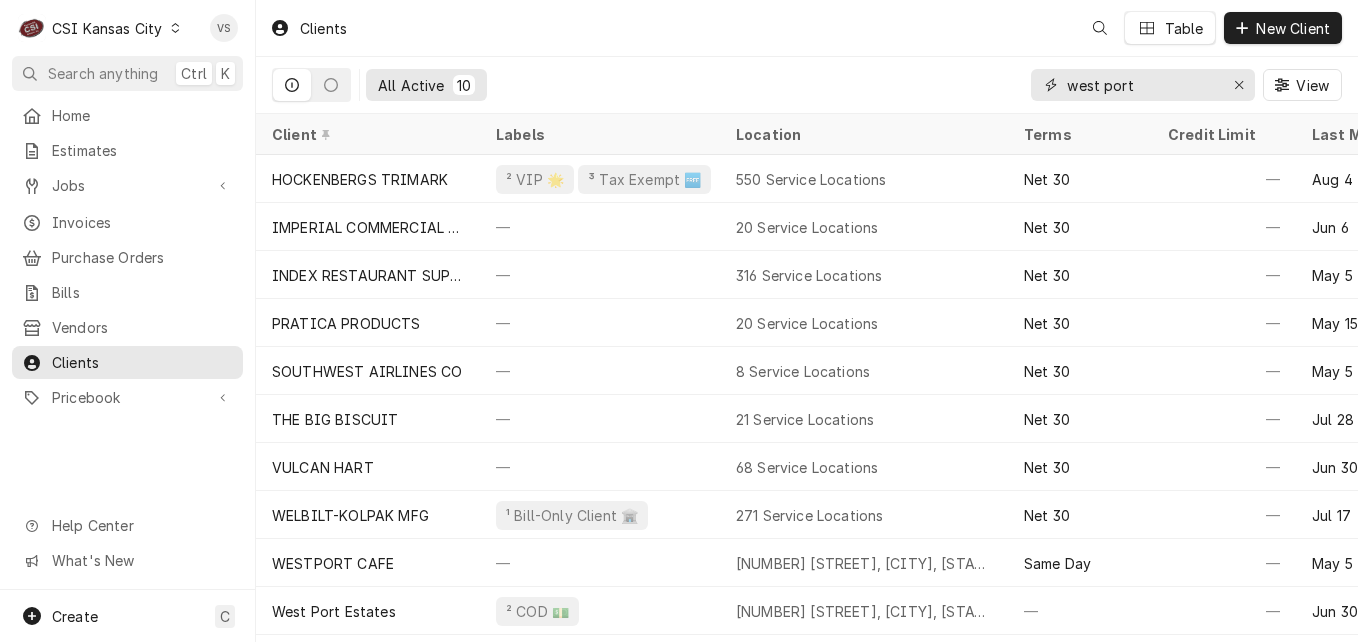 click on "west port" at bounding box center [1143, 85] 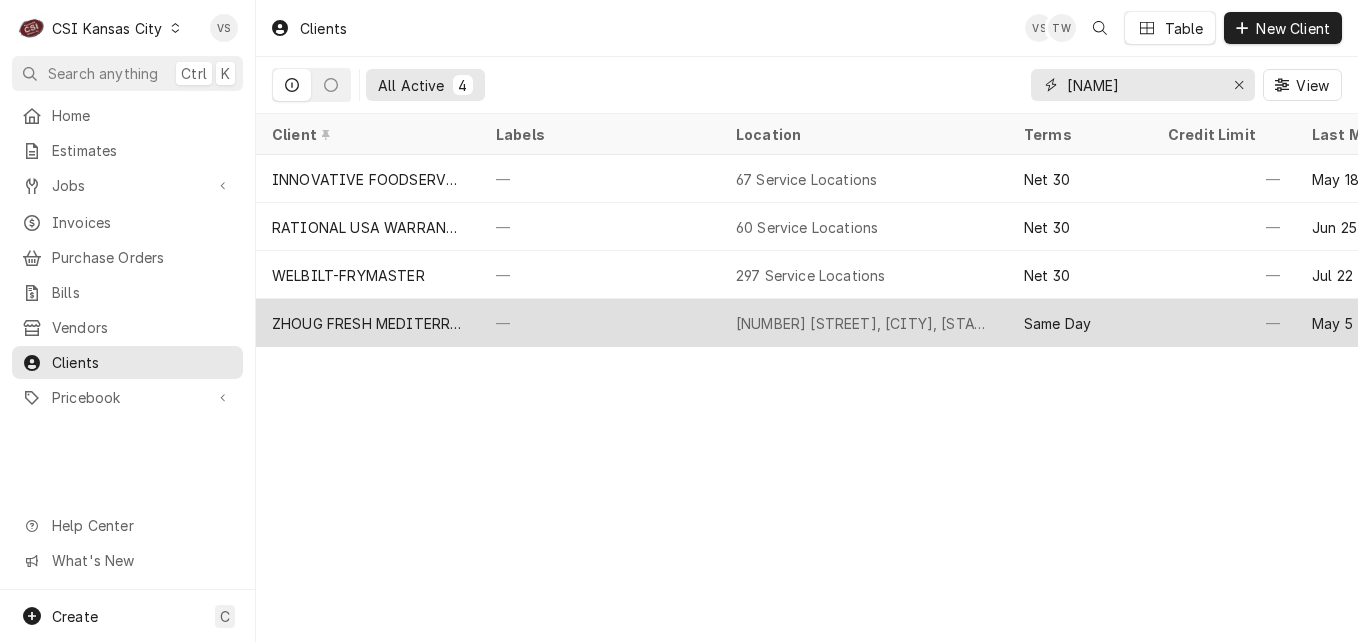 type on "[NAME]" 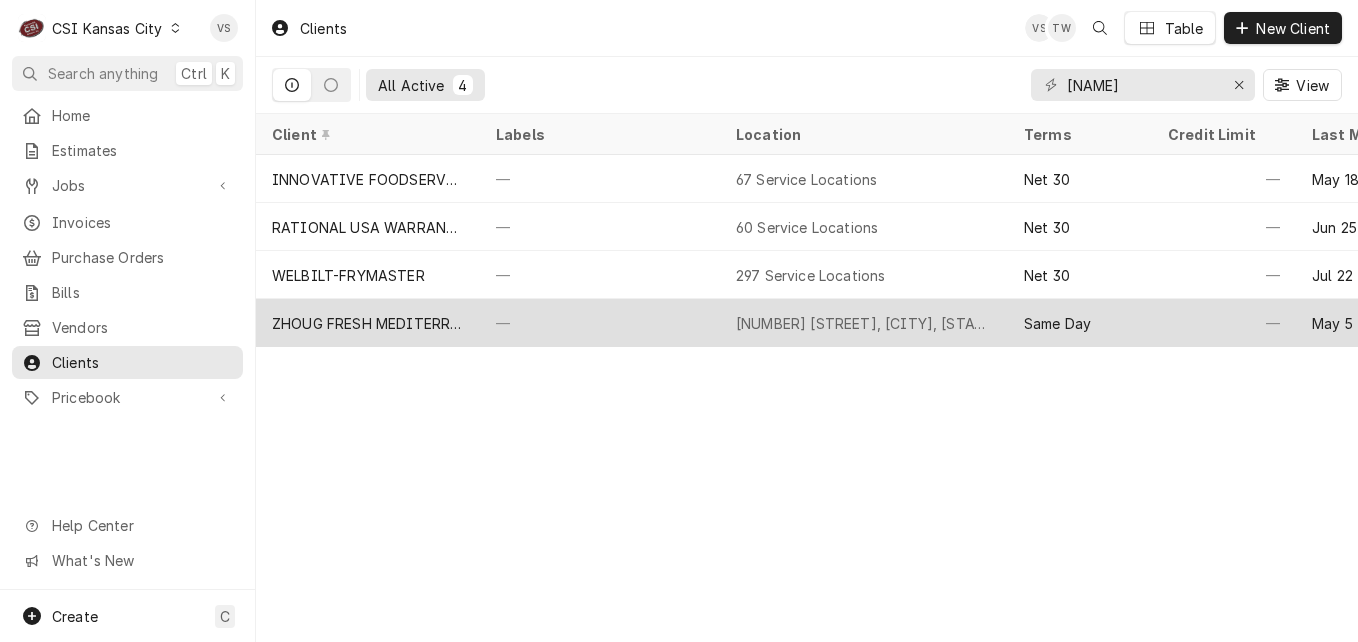 click on "ZHOUG FRESH MEDITERRANEAN" at bounding box center (368, 323) 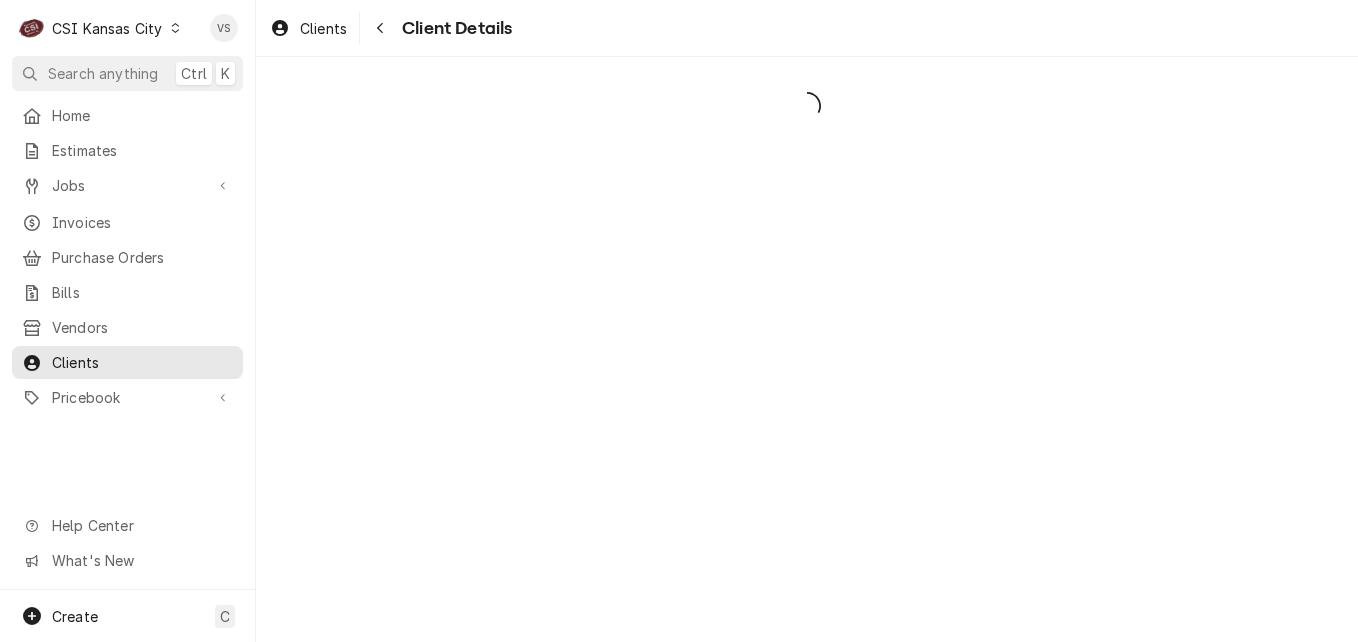 scroll, scrollTop: 0, scrollLeft: 0, axis: both 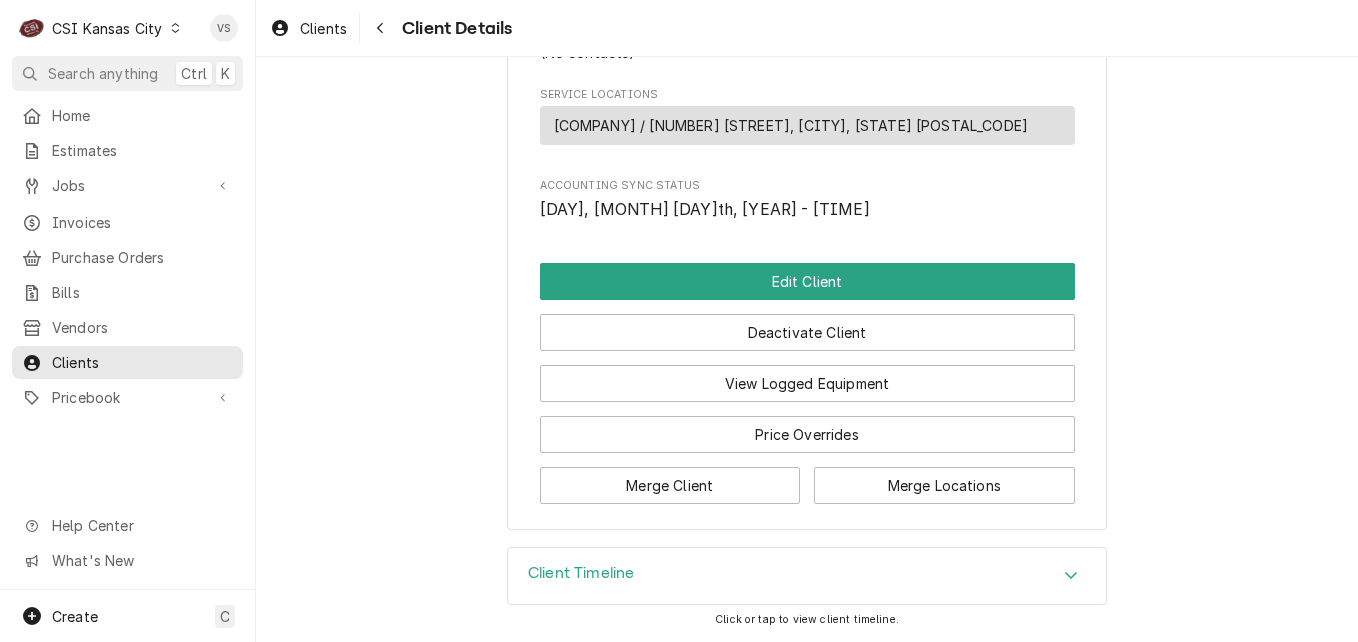 click 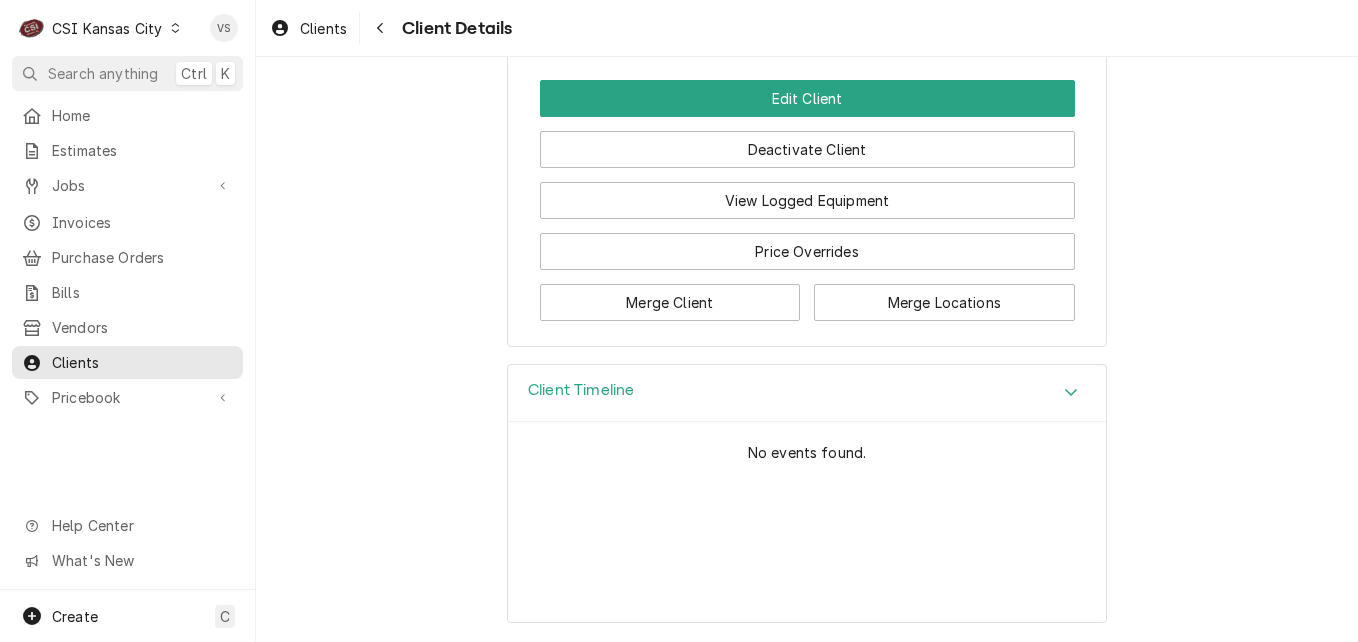 scroll, scrollTop: 818, scrollLeft: 0, axis: vertical 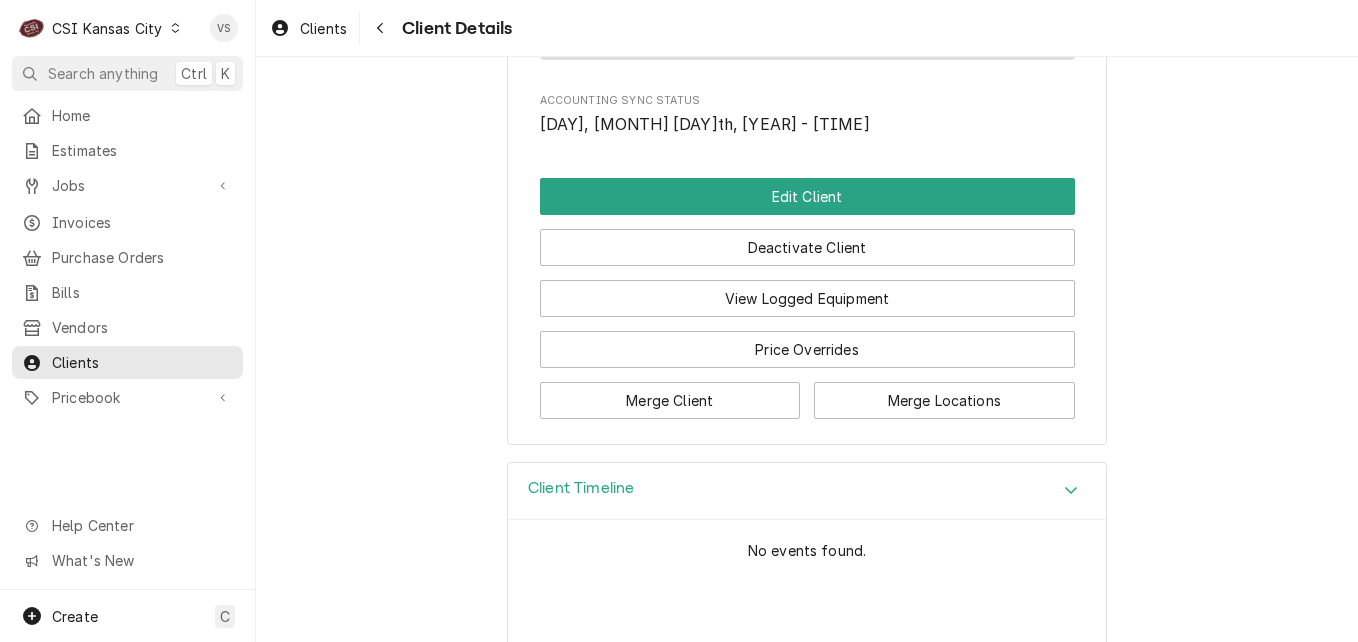 click 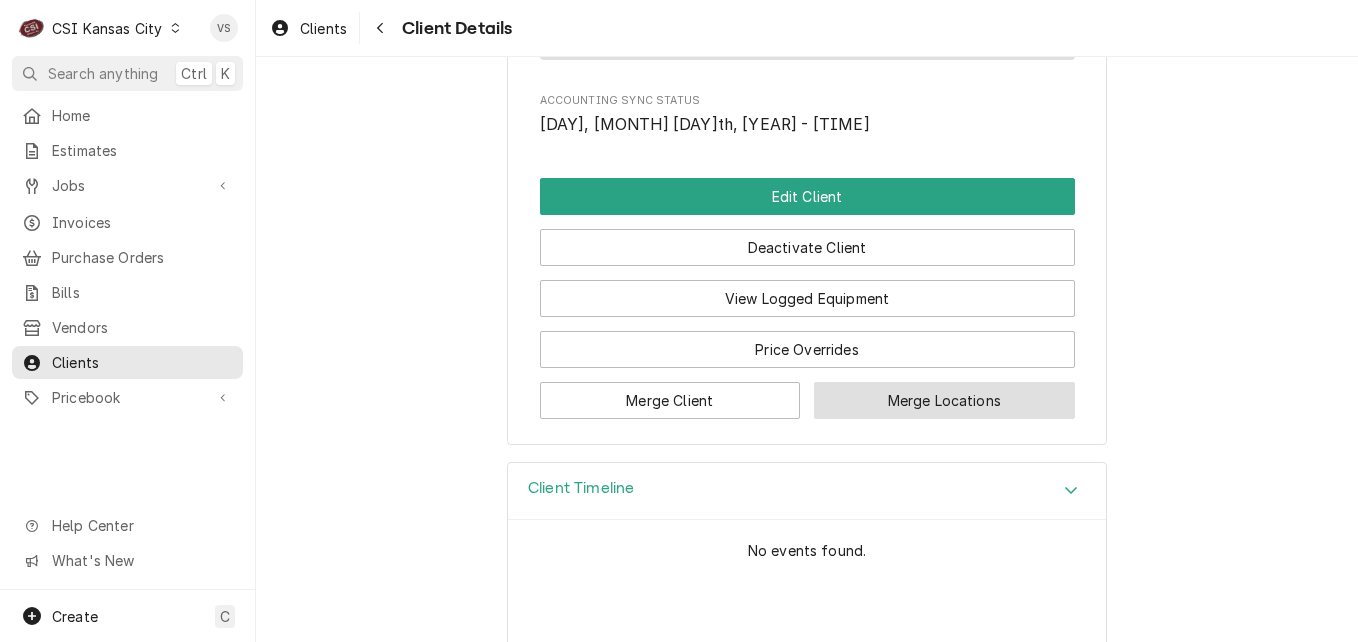 scroll, scrollTop: 733, scrollLeft: 0, axis: vertical 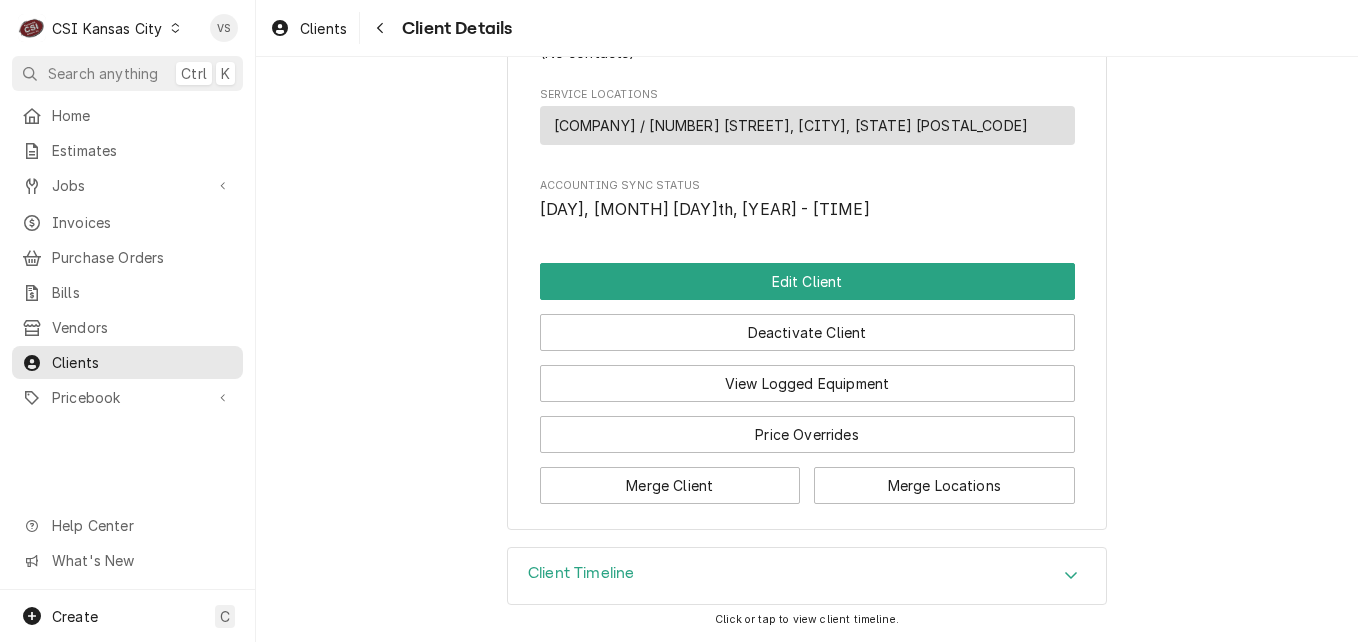 click at bounding box center (1071, 576) 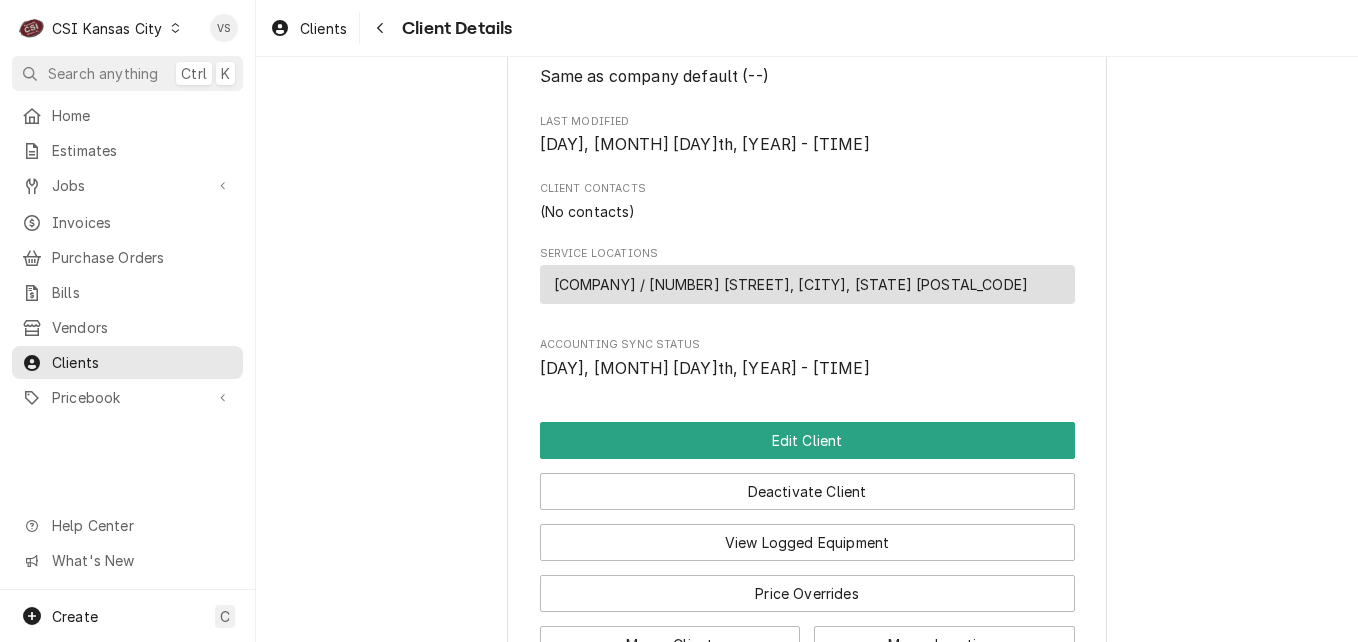 scroll, scrollTop: 600, scrollLeft: 0, axis: vertical 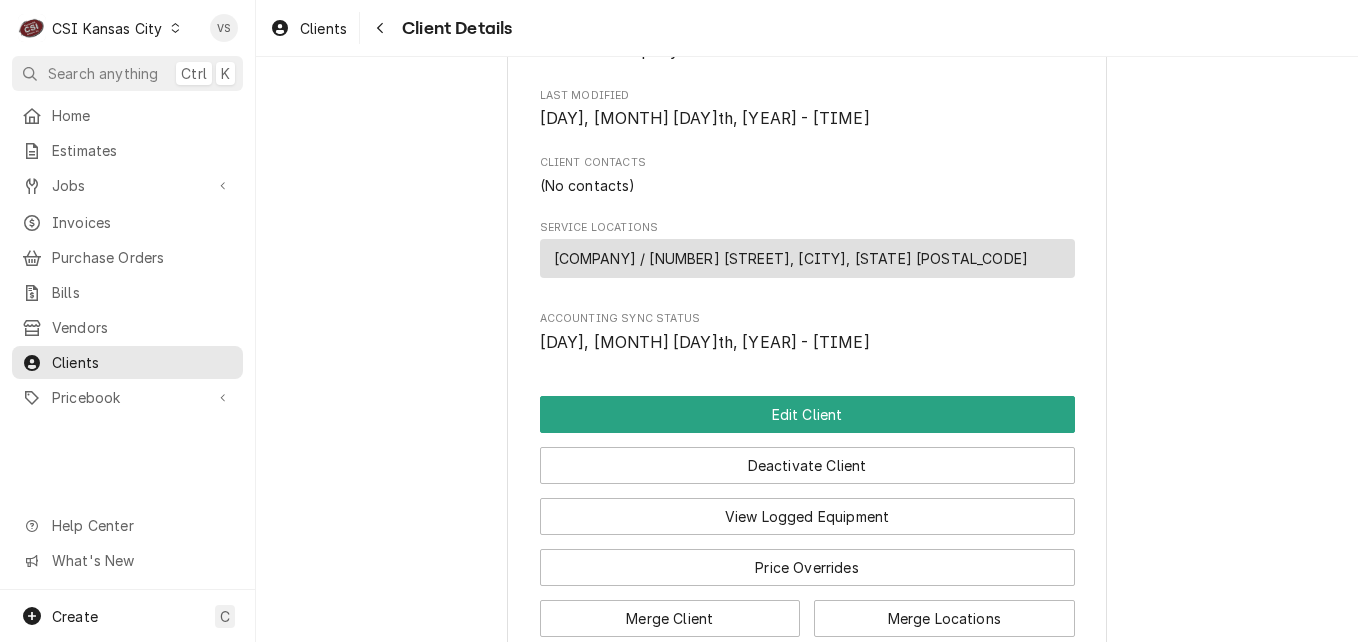 click on "[BRAND] / [NUMBER] [STREET], [CITY], [STATE] [POSTAL_CODE]" at bounding box center (791, 258) 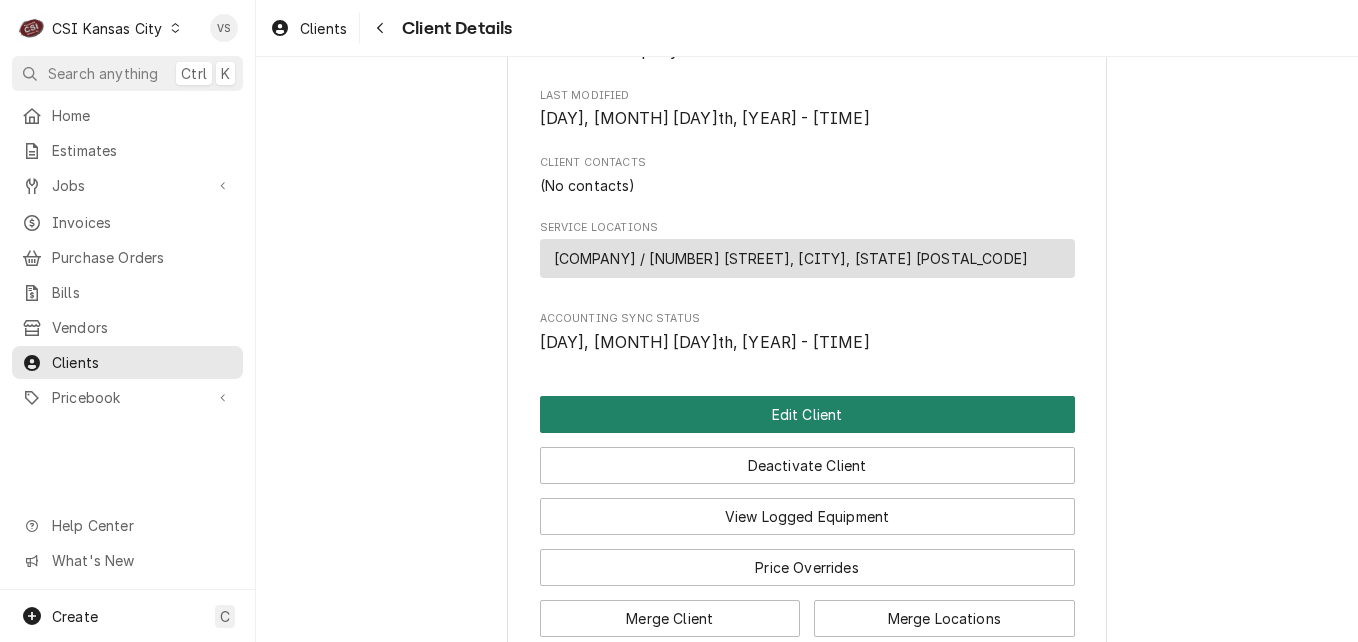 click on "Edit Client" at bounding box center [807, 414] 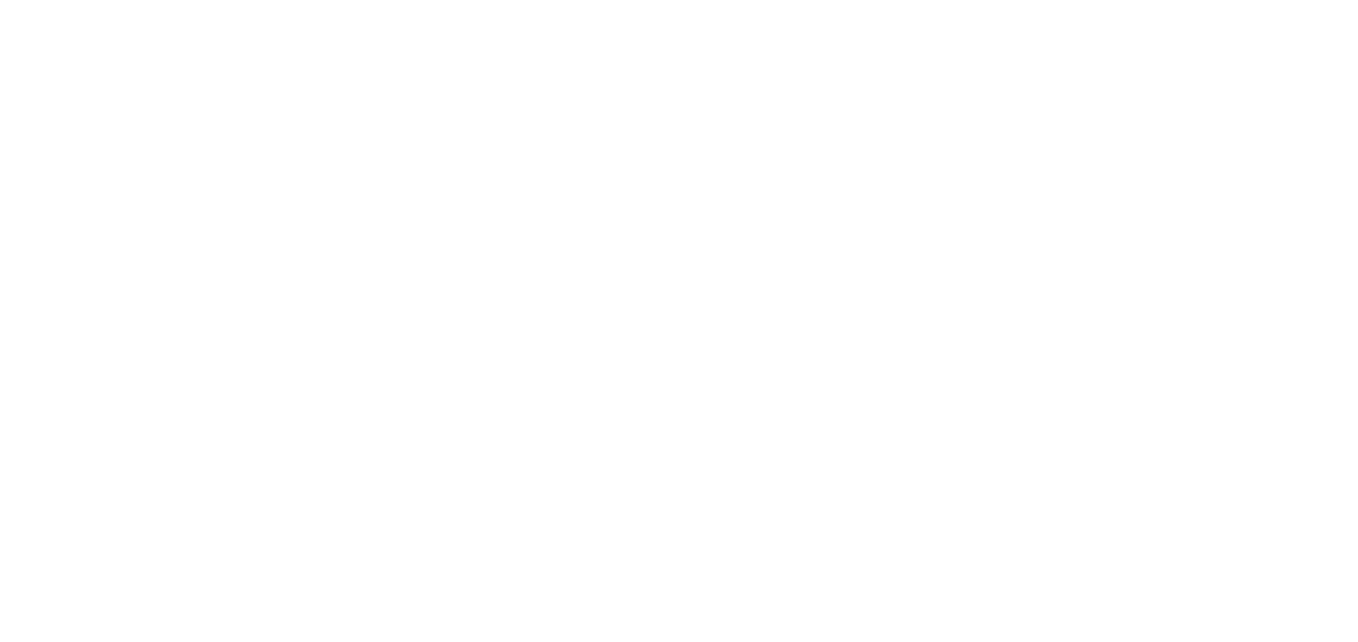 scroll, scrollTop: 0, scrollLeft: 0, axis: both 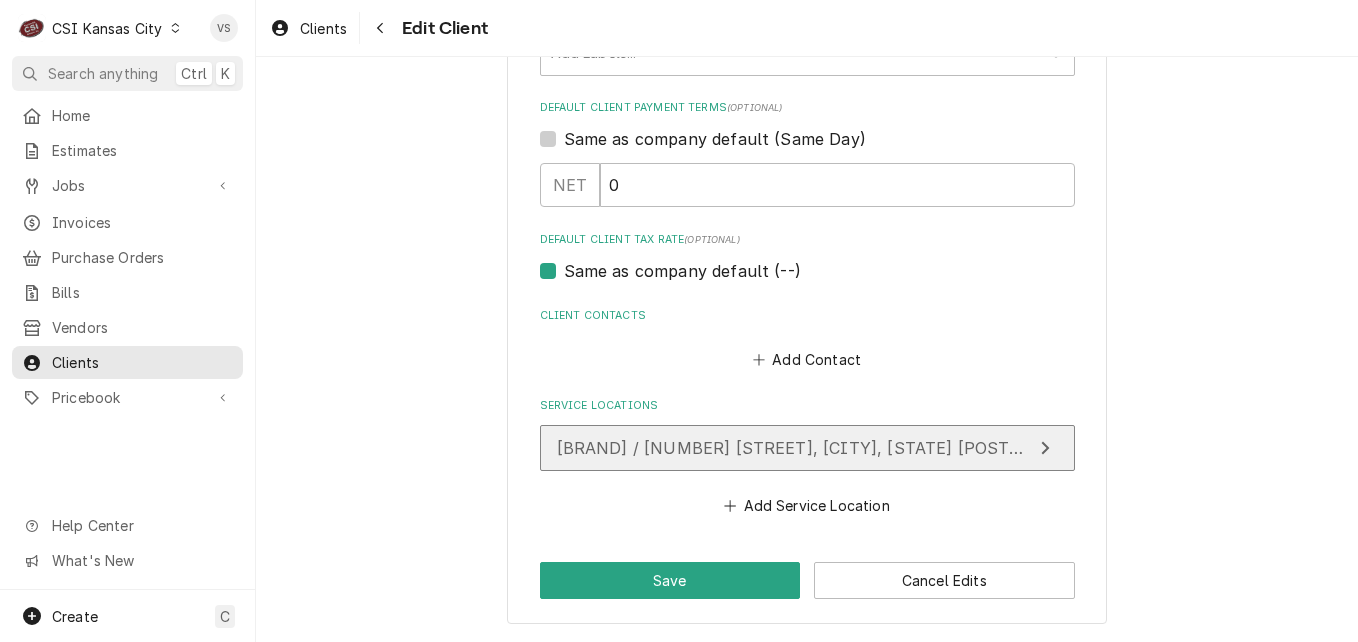 click on "[BRAND] / [NUMBER] [STREET], [CITY], [STATE] [POSTAL_CODE]" at bounding box center (822, 448) 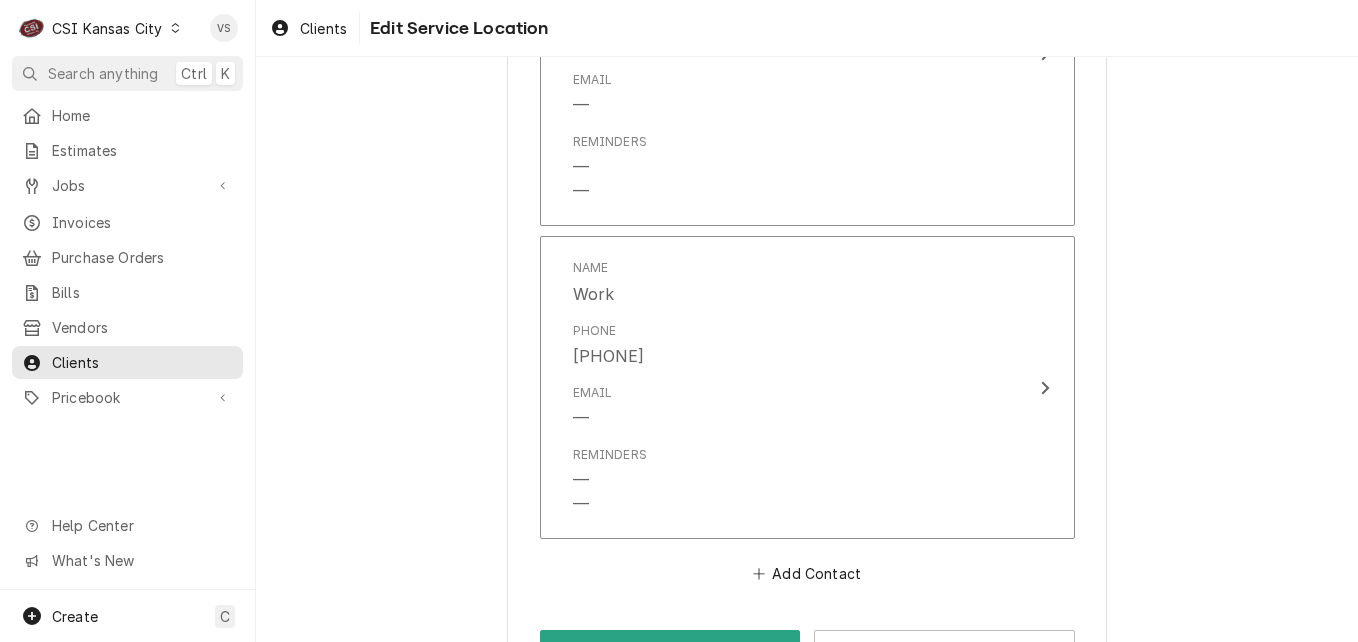 scroll, scrollTop: 1280, scrollLeft: 0, axis: vertical 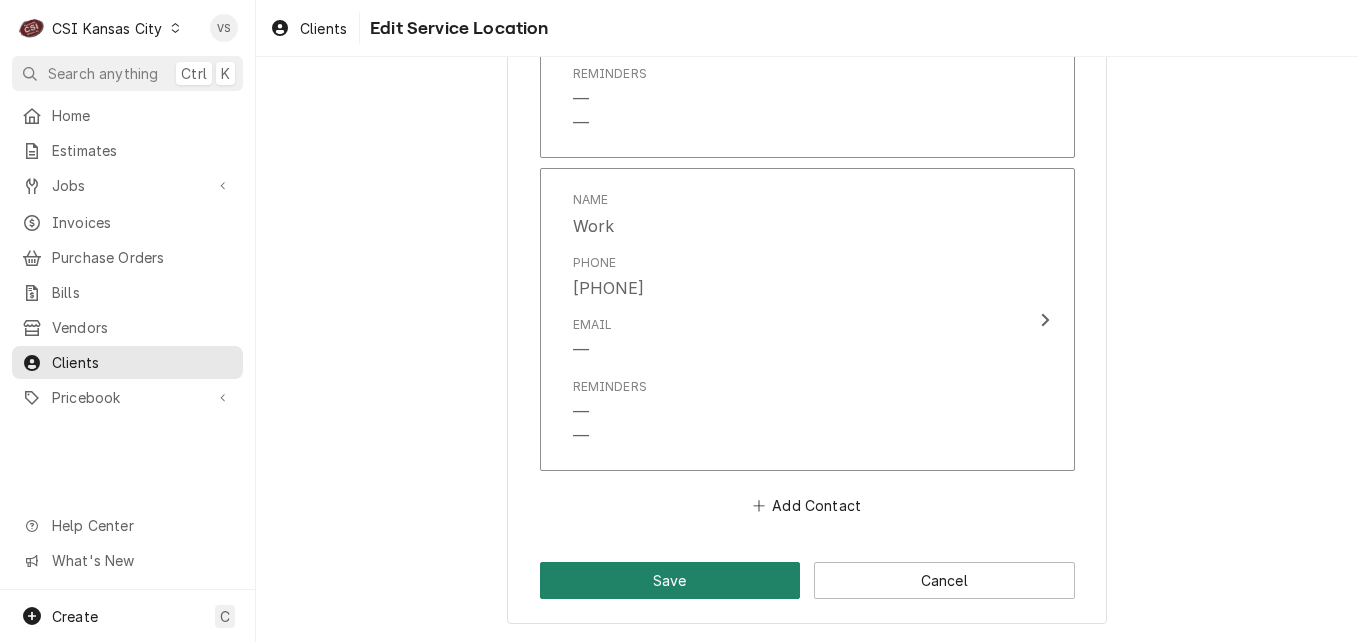 click on "Save" at bounding box center [670, 580] 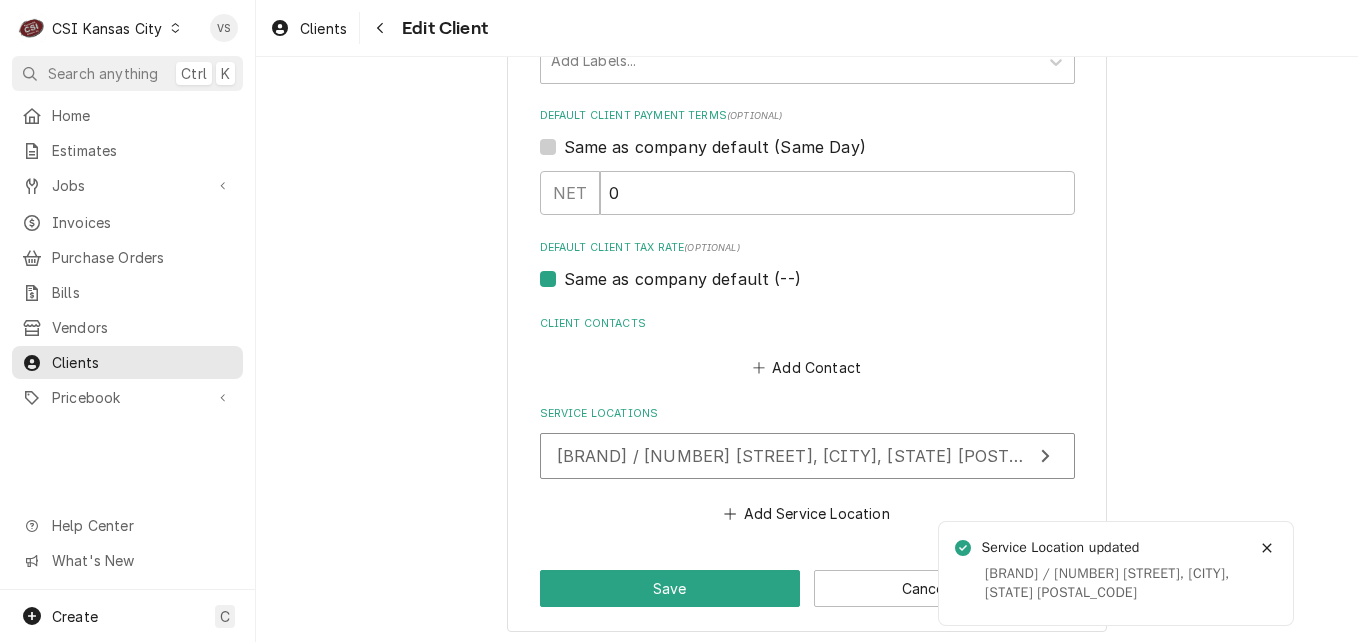 scroll, scrollTop: 1164, scrollLeft: 0, axis: vertical 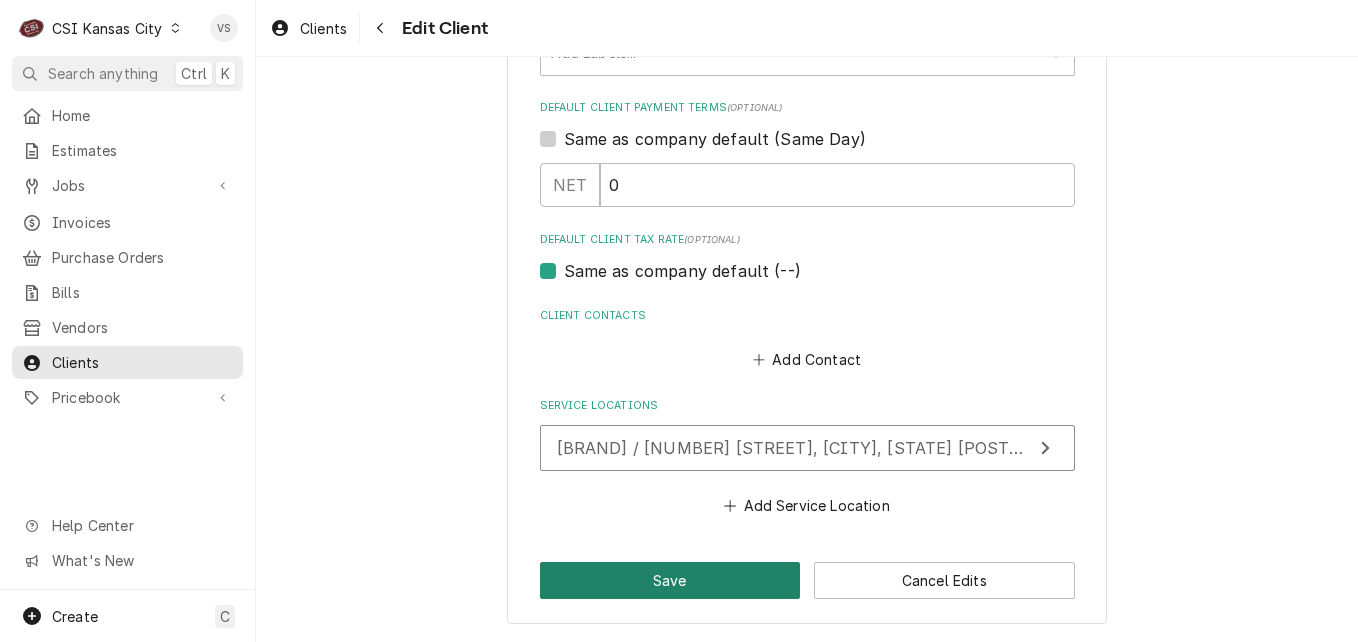 click on "Save" at bounding box center [670, 580] 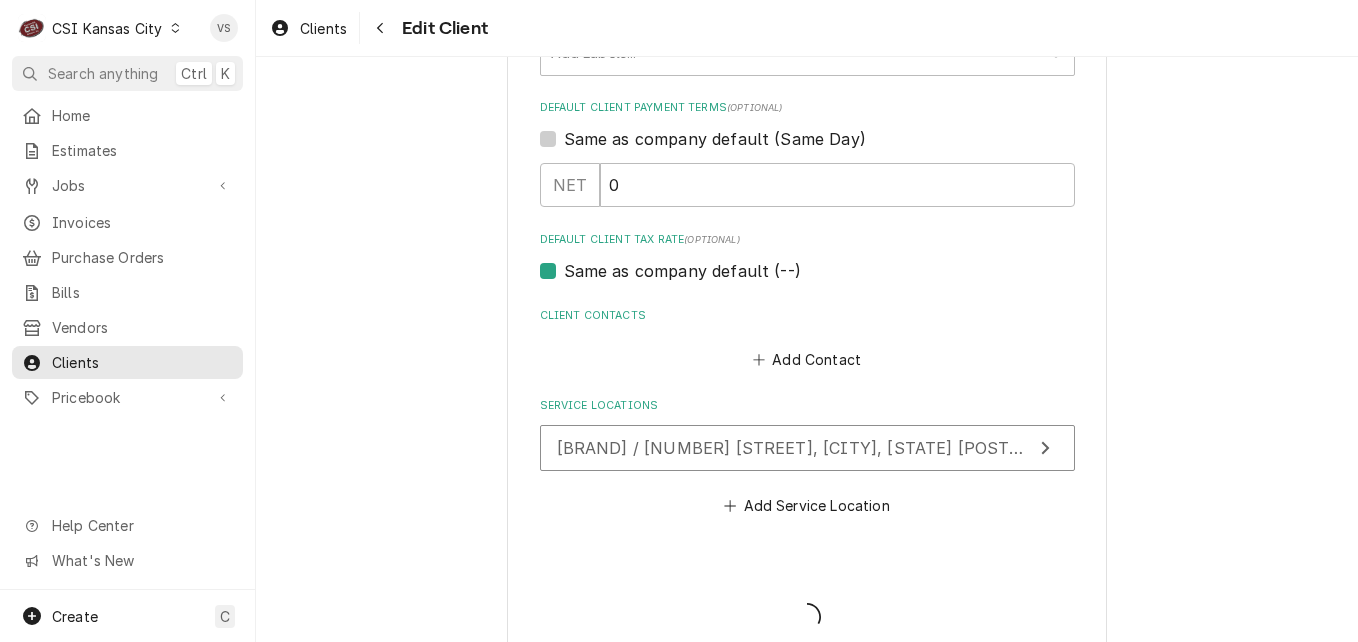 type on "x" 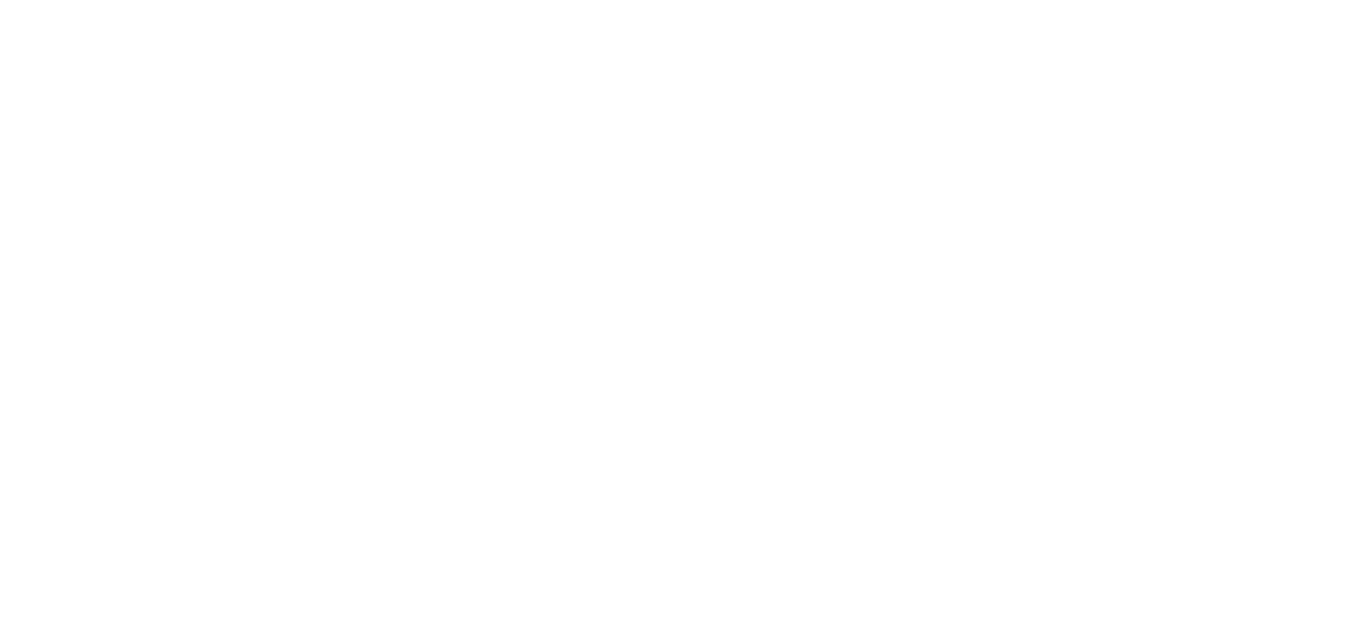 scroll, scrollTop: 0, scrollLeft: 0, axis: both 